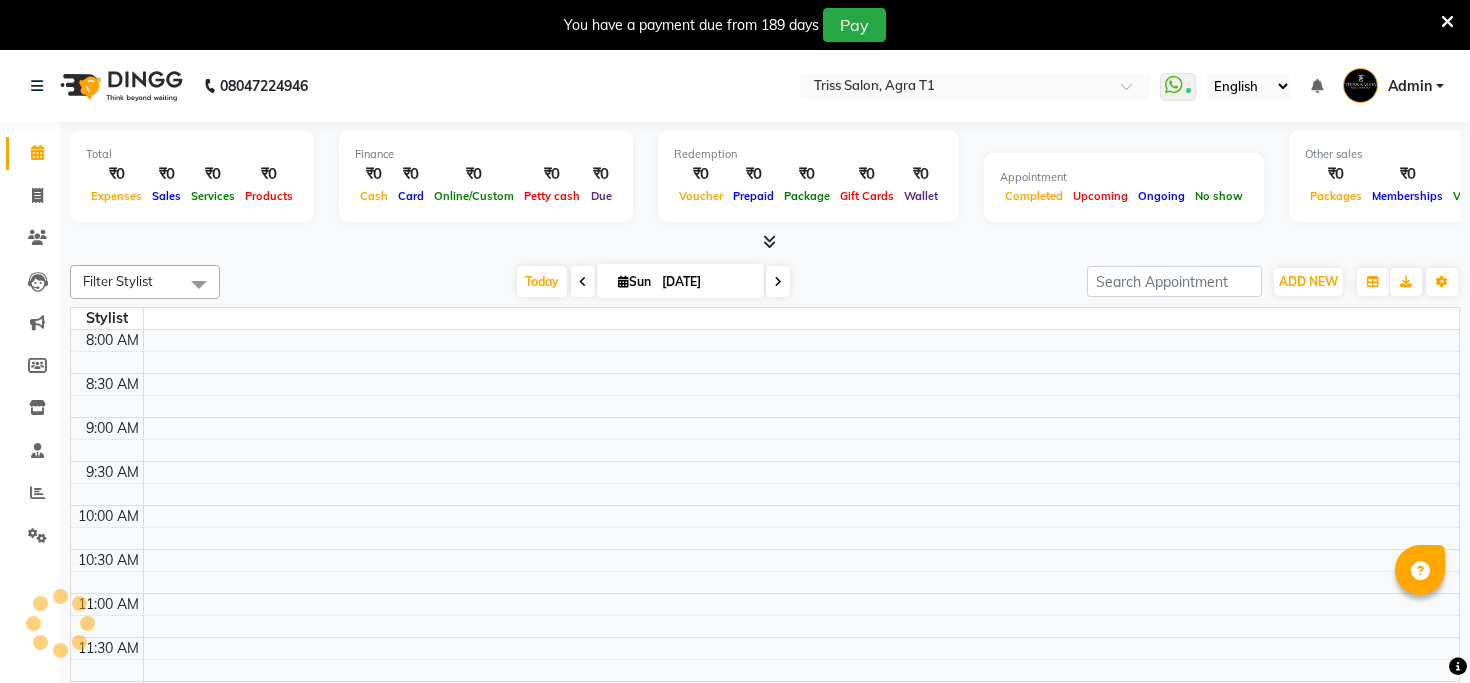 scroll, scrollTop: 0, scrollLeft: 0, axis: both 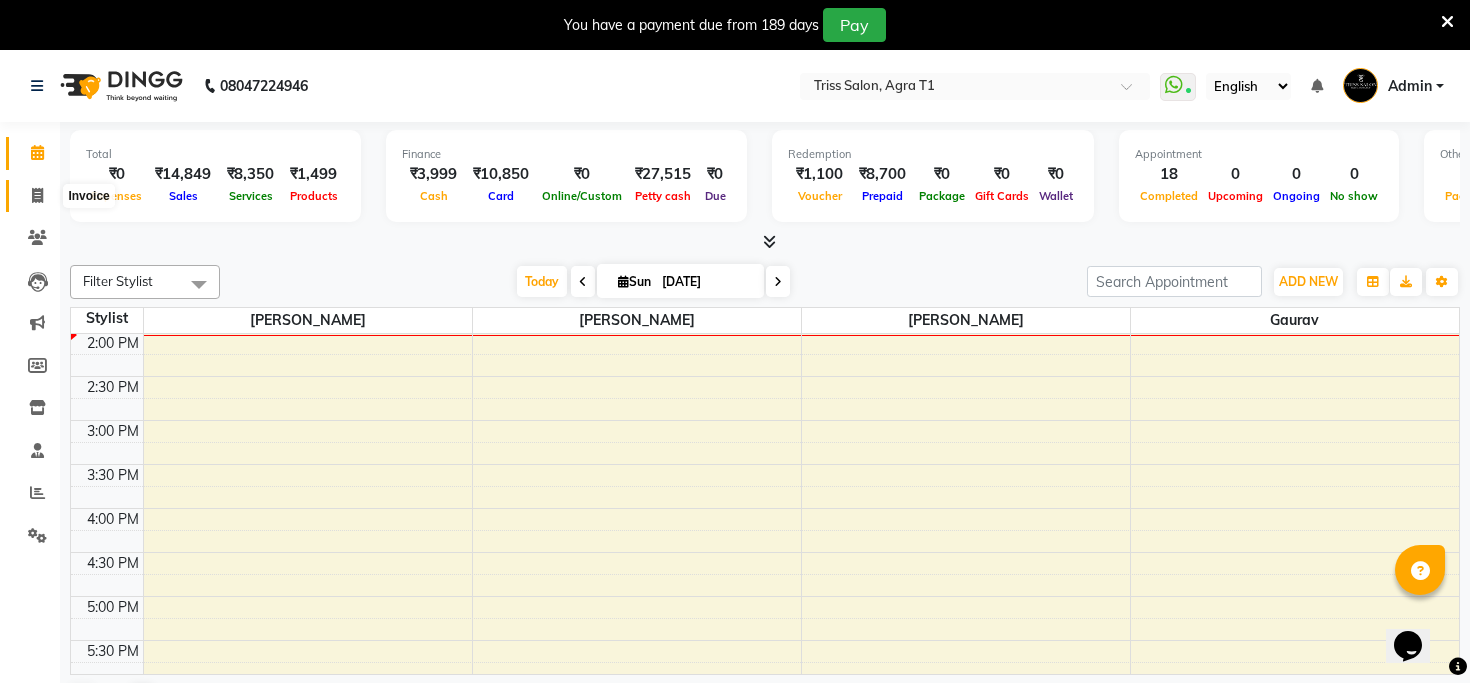 click 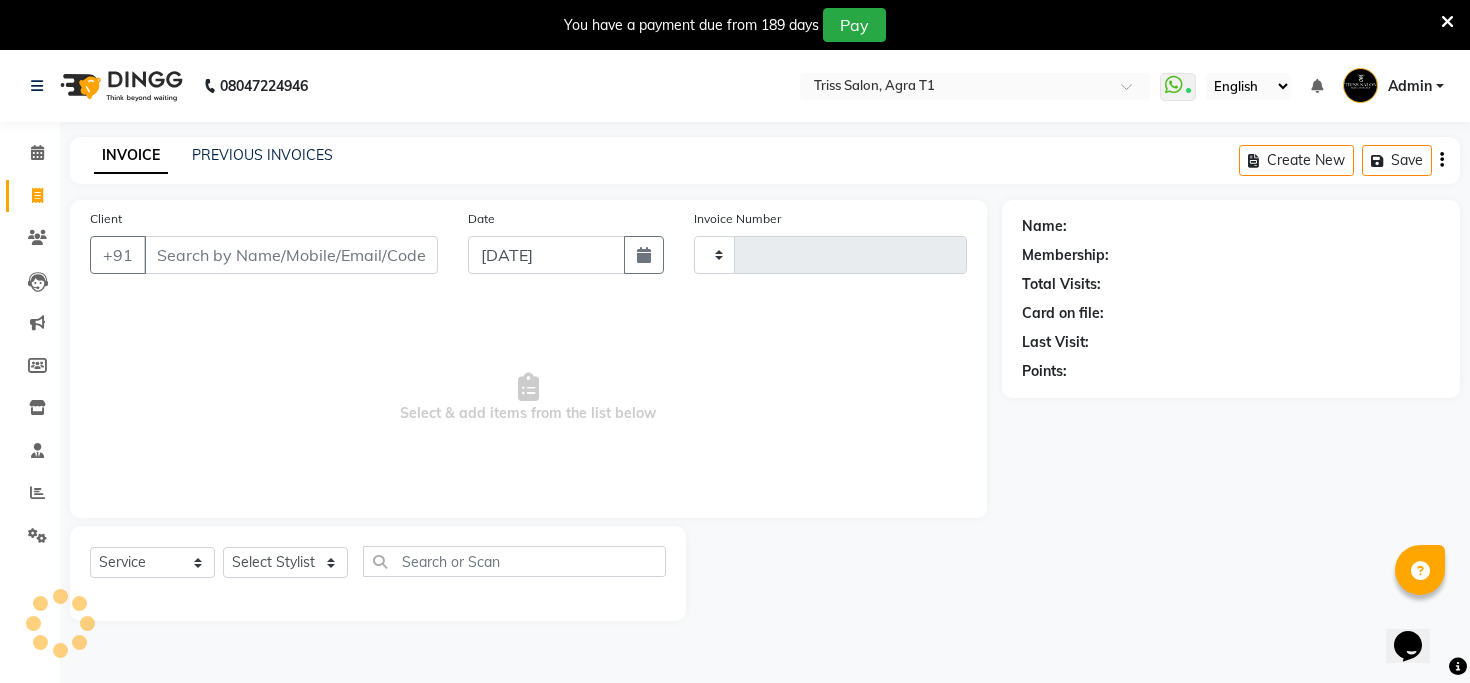 type on "4543" 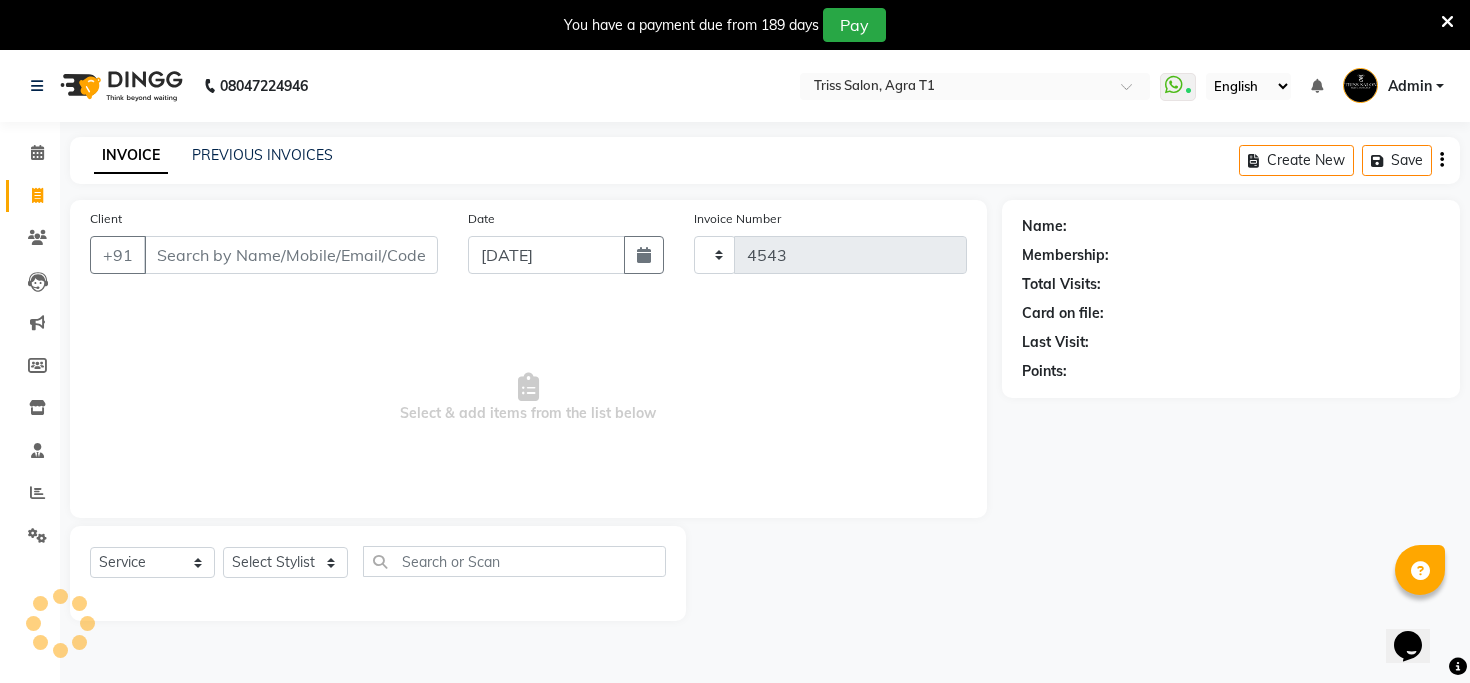 select on "4300" 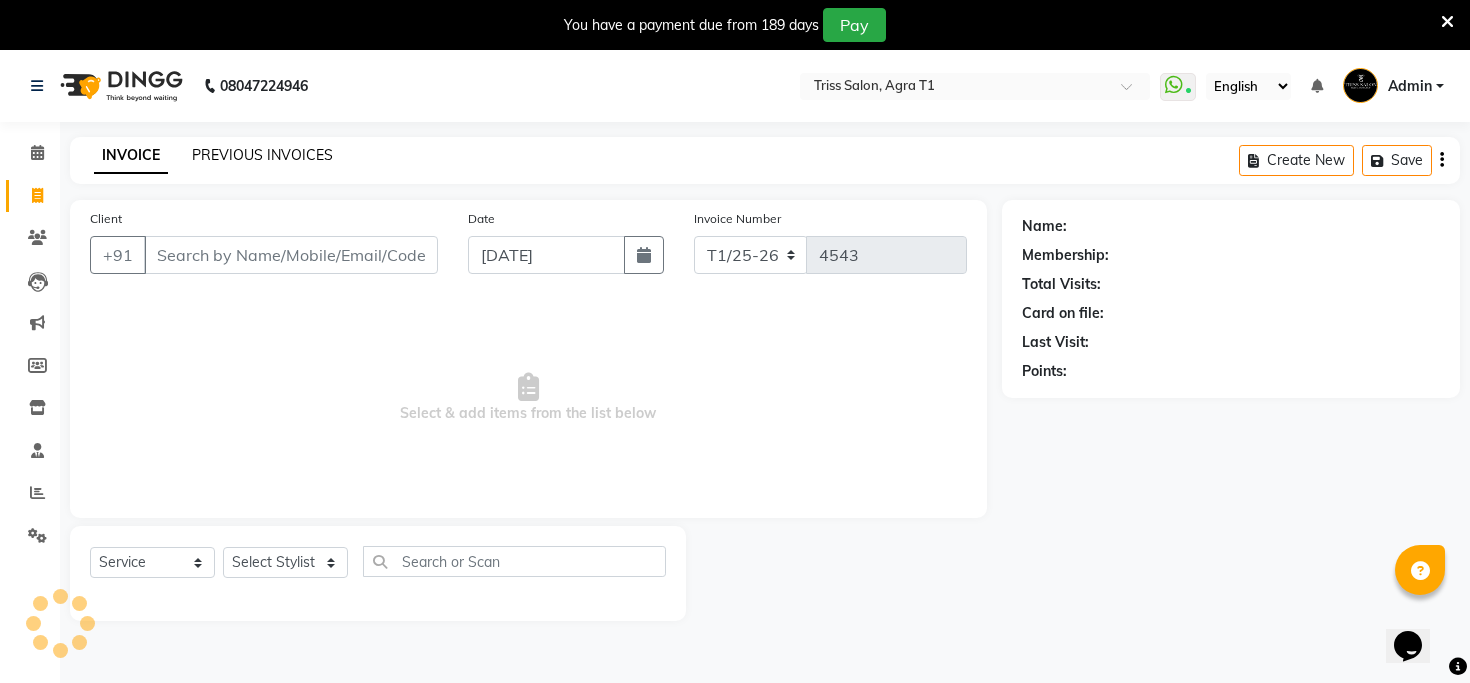 click on "PREVIOUS INVOICES" 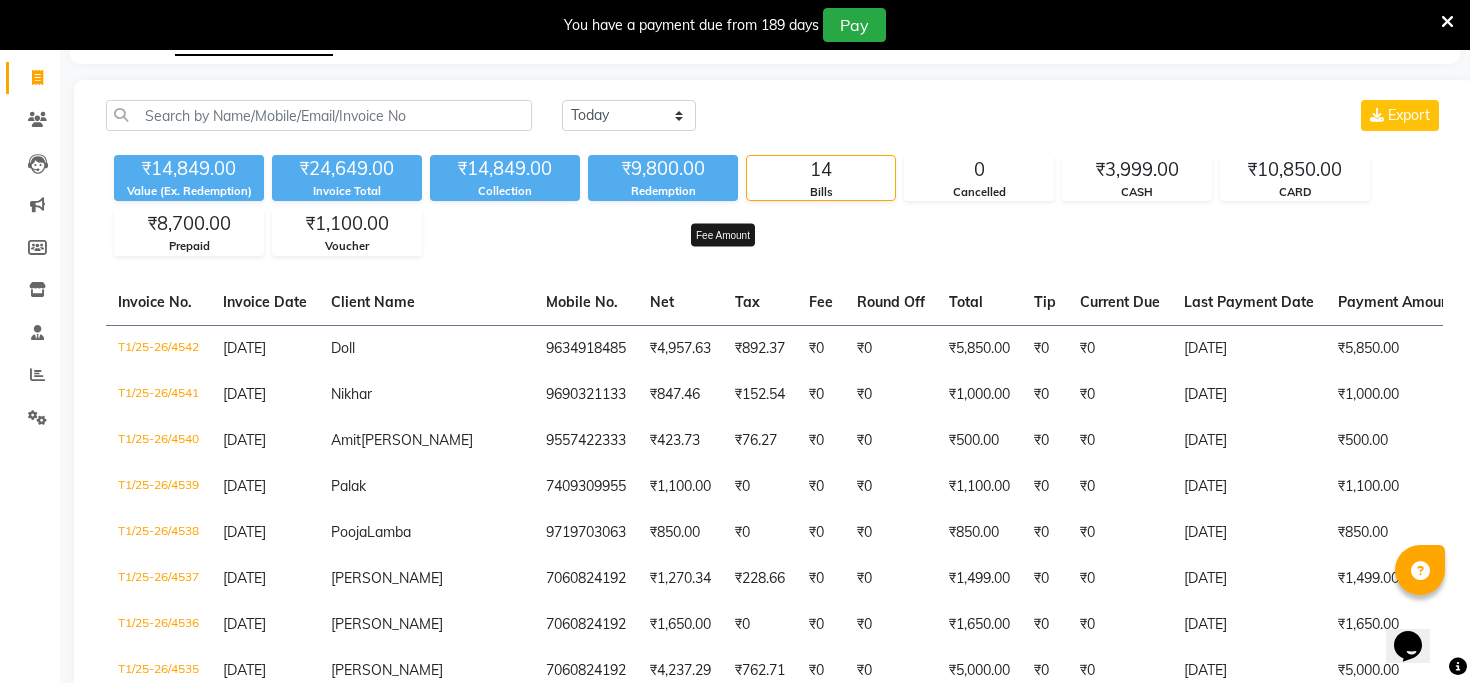 scroll, scrollTop: 154, scrollLeft: 0, axis: vertical 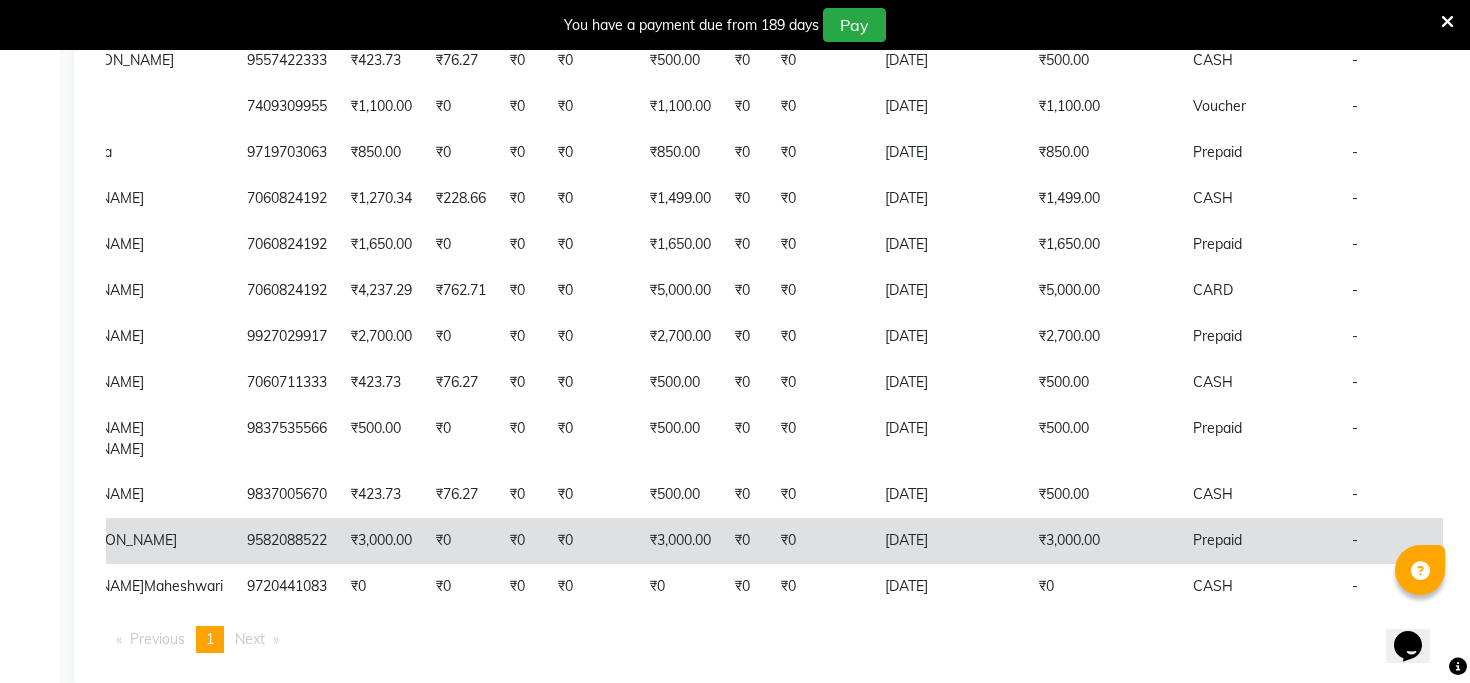click on "₹0" 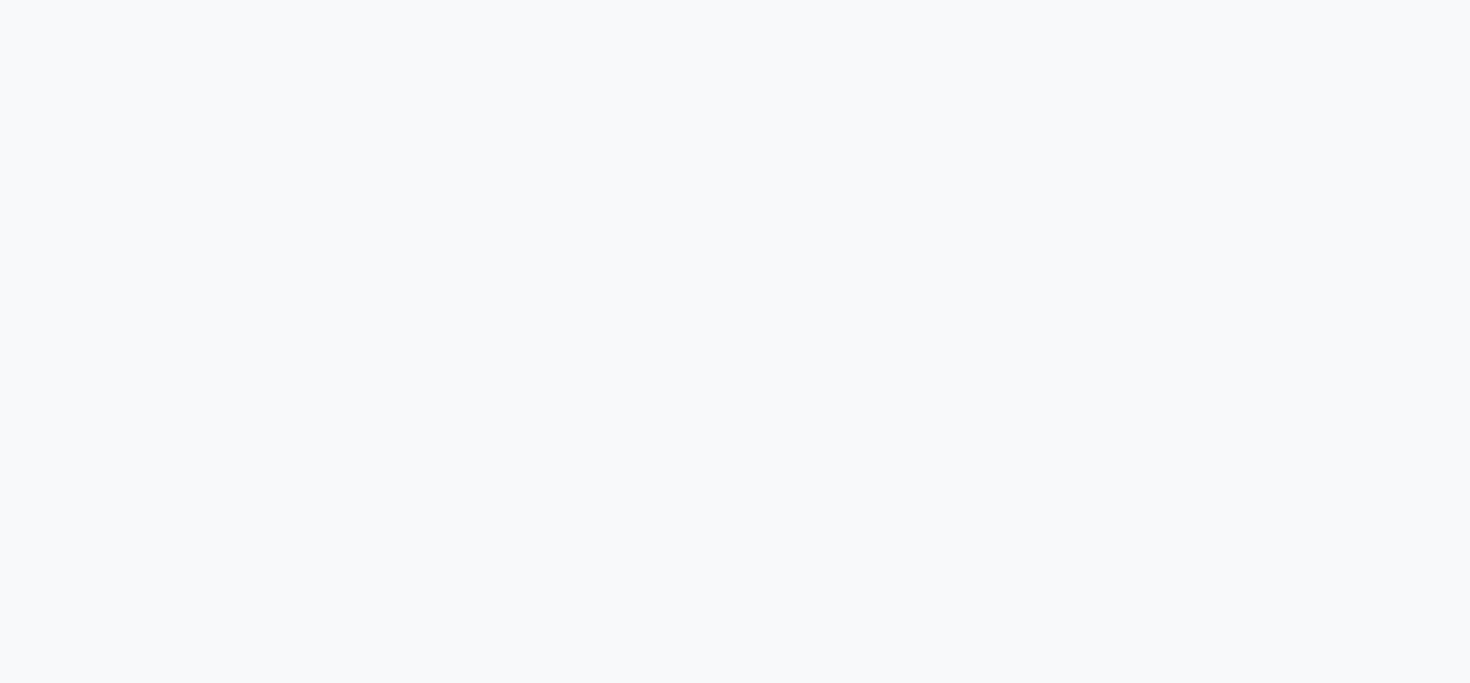 scroll, scrollTop: 0, scrollLeft: 0, axis: both 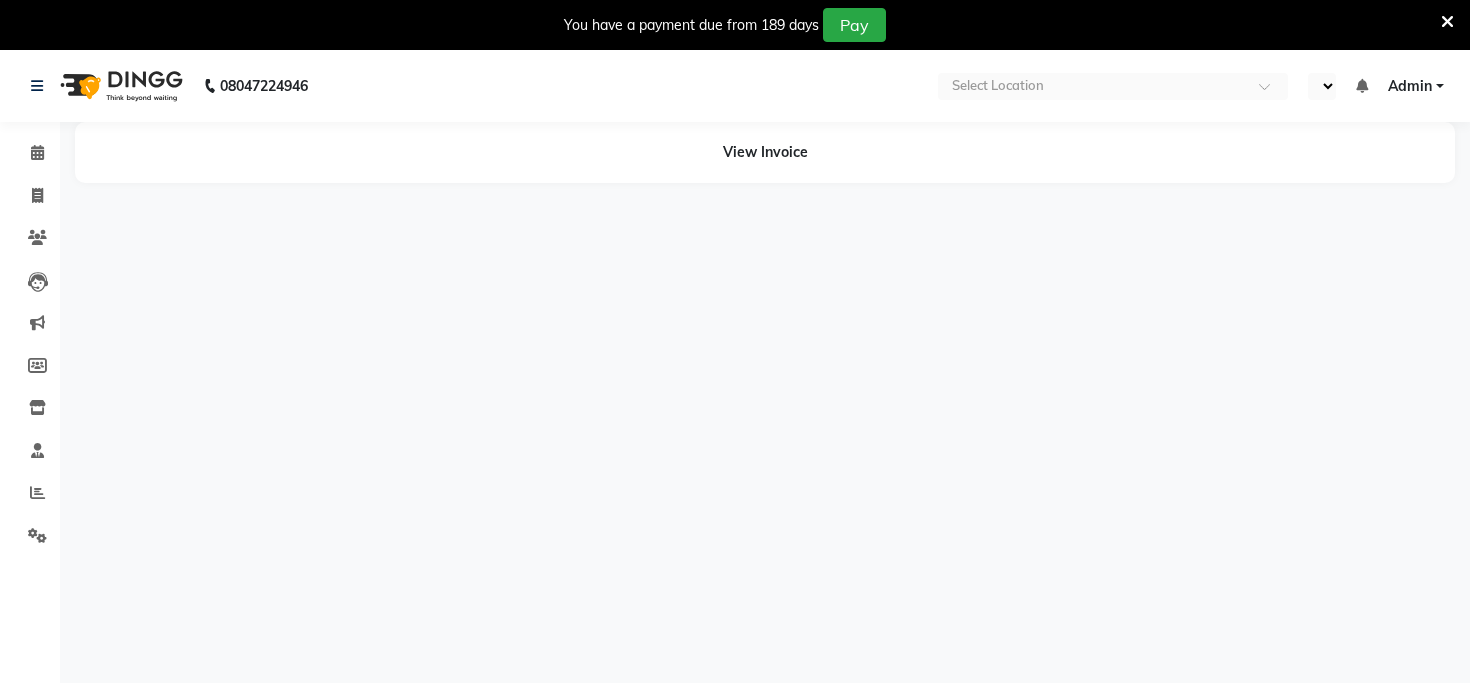 select on "en" 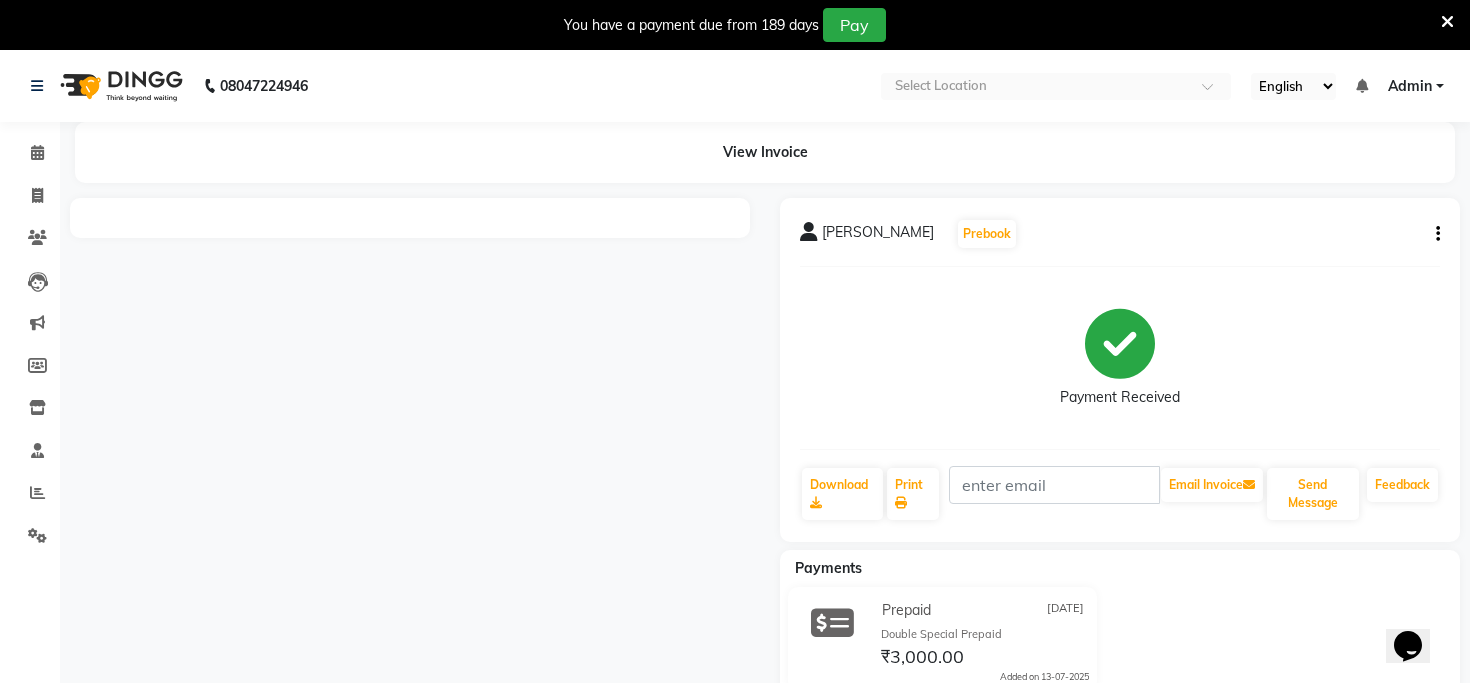 scroll, scrollTop: 0, scrollLeft: 0, axis: both 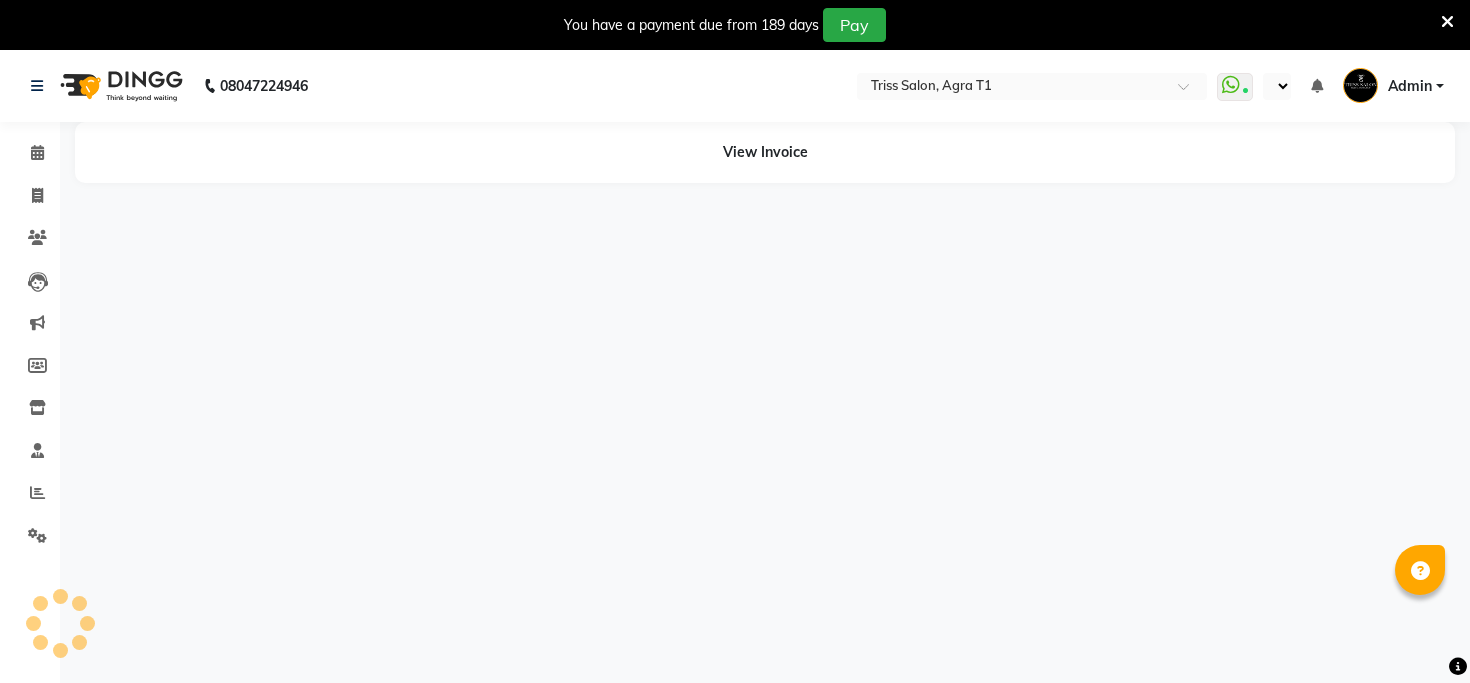 select on "en" 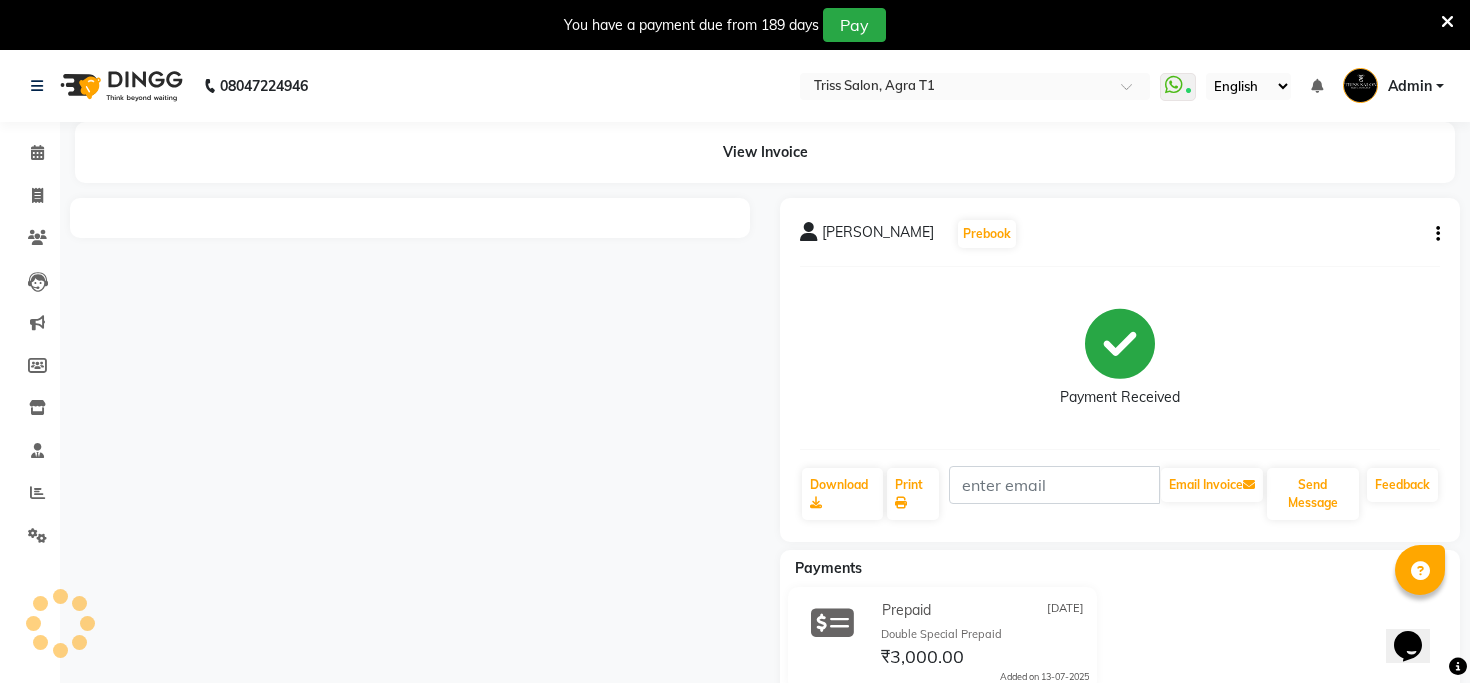 scroll, scrollTop: 0, scrollLeft: 0, axis: both 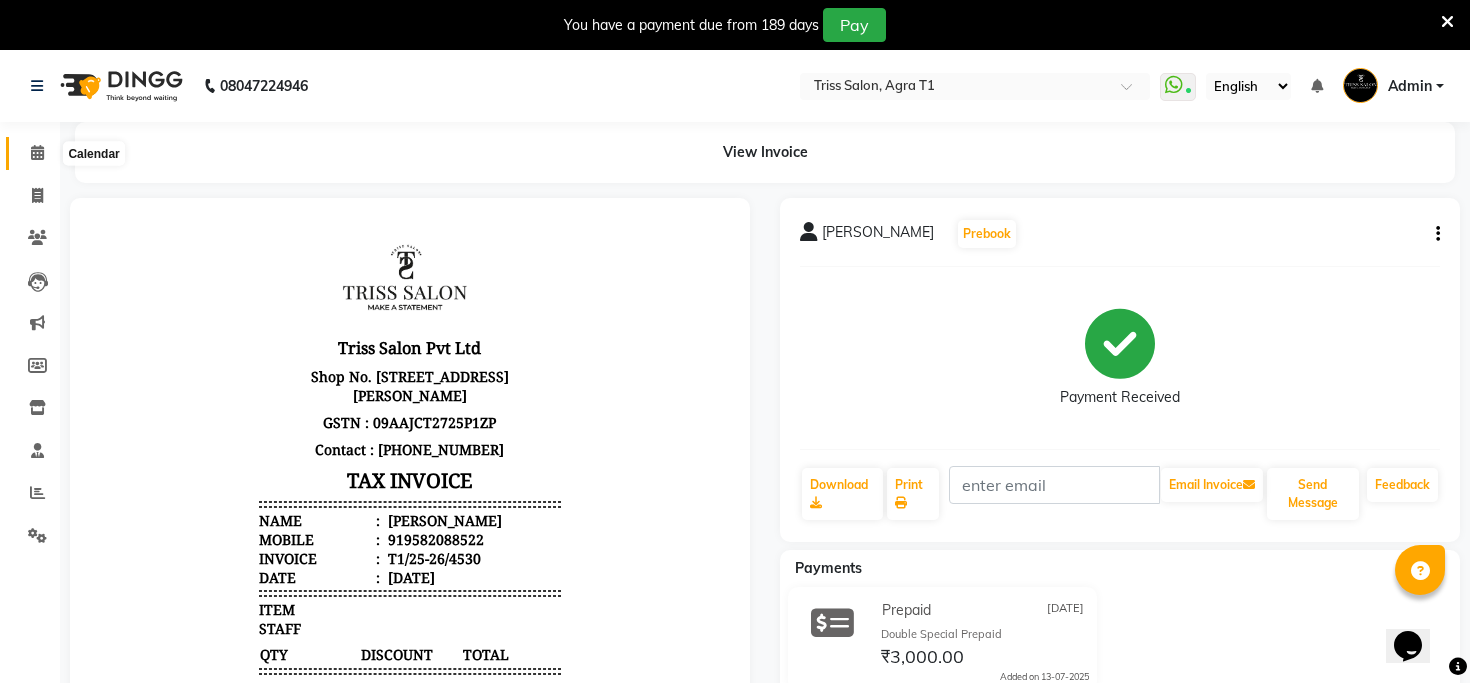 click 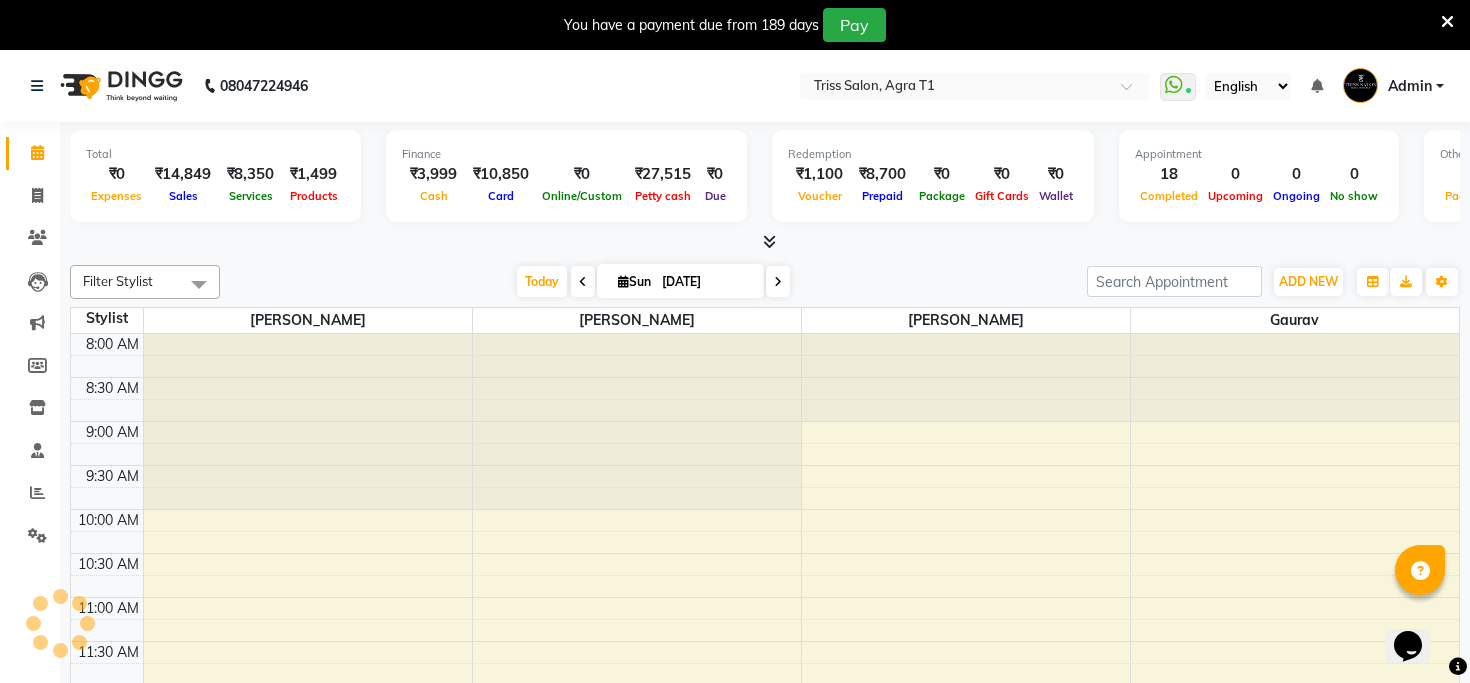 scroll, scrollTop: 0, scrollLeft: 0, axis: both 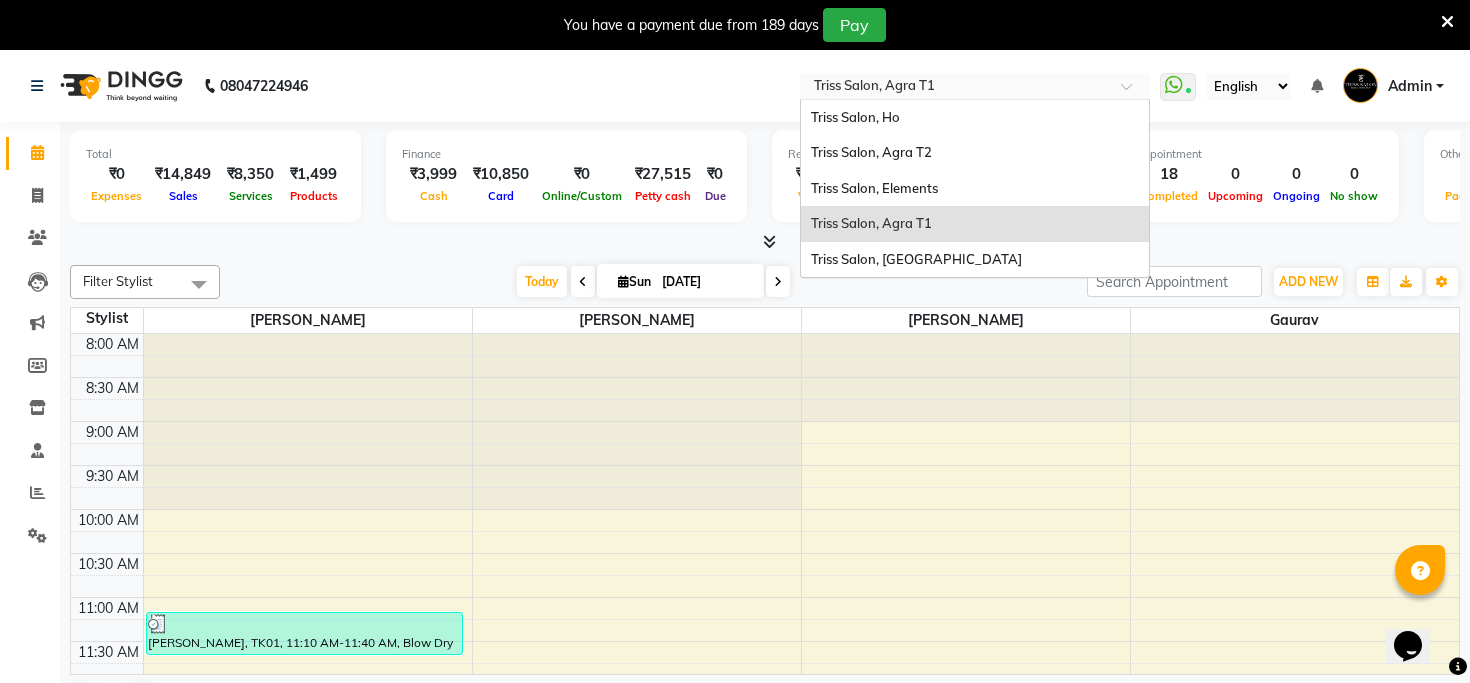 click at bounding box center (955, 88) 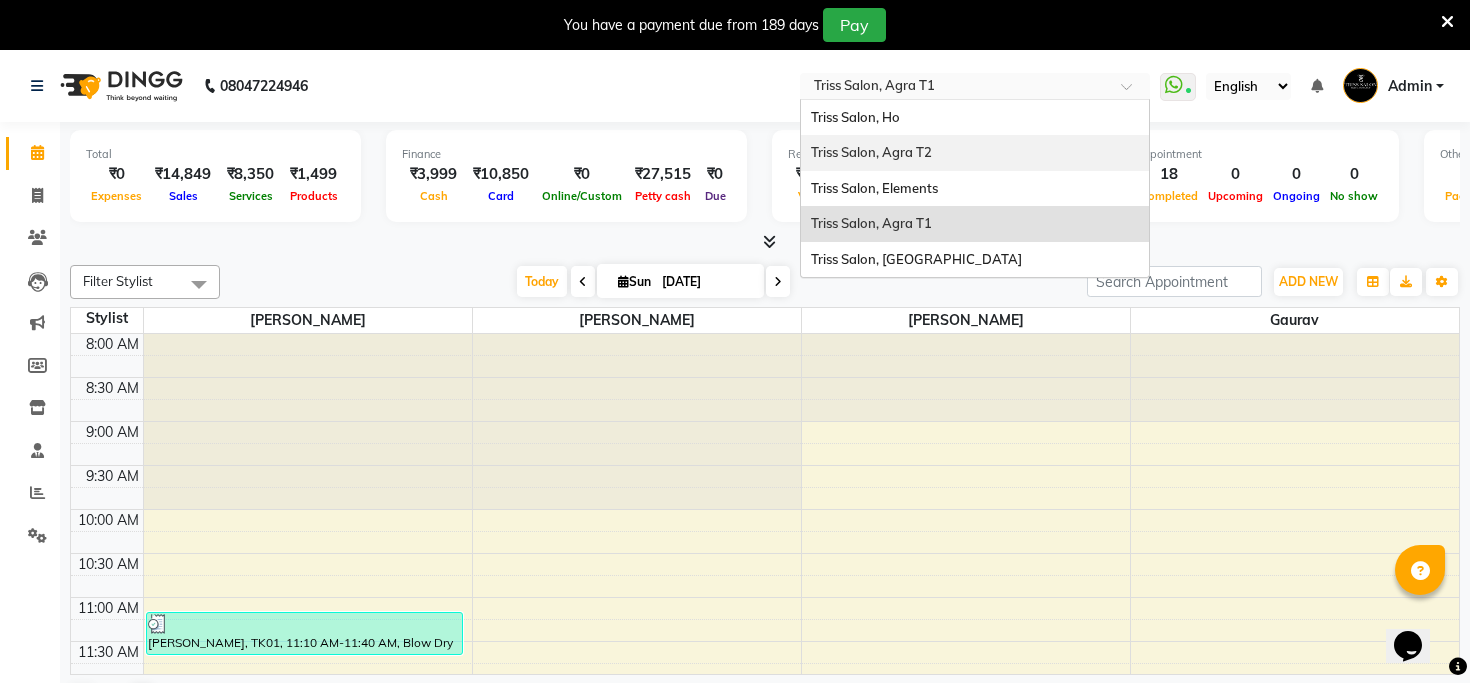 click on "Triss Salon, Agra T2" at bounding box center (871, 152) 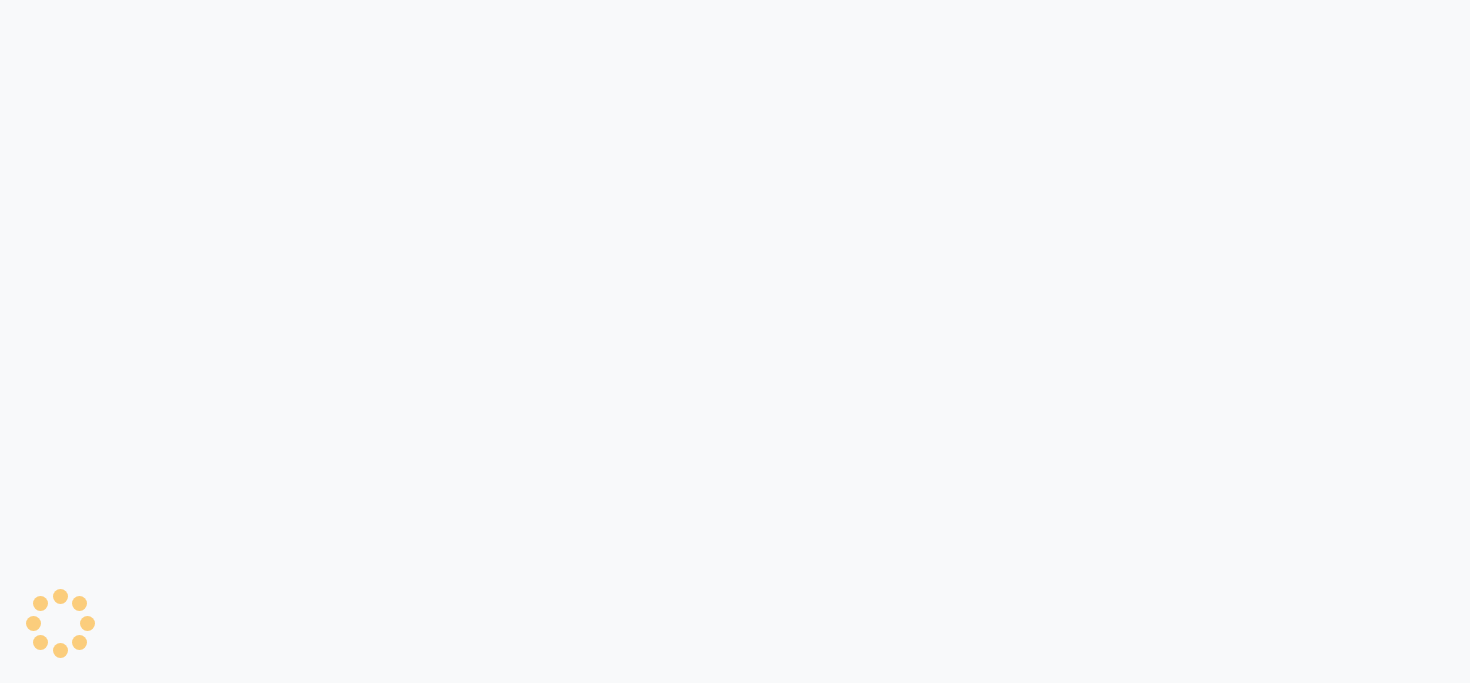 scroll, scrollTop: 0, scrollLeft: 0, axis: both 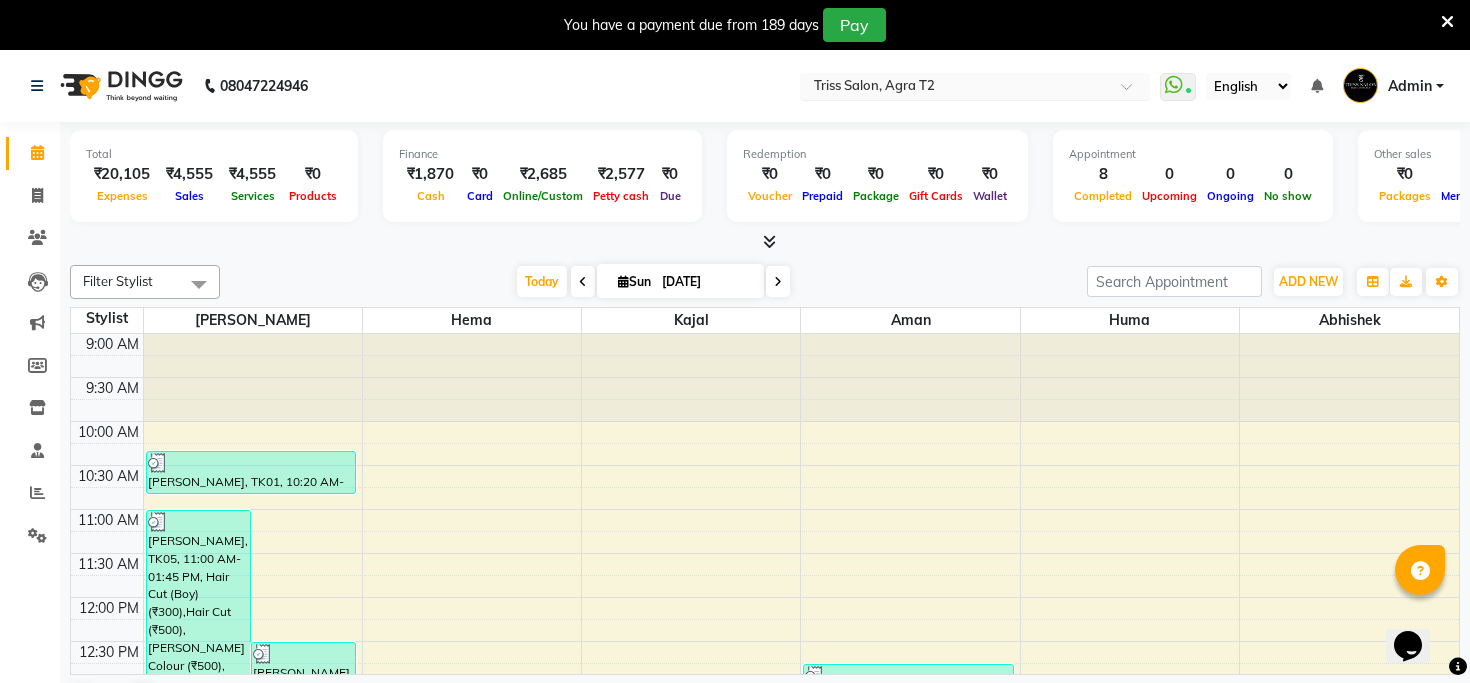 click at bounding box center (955, 88) 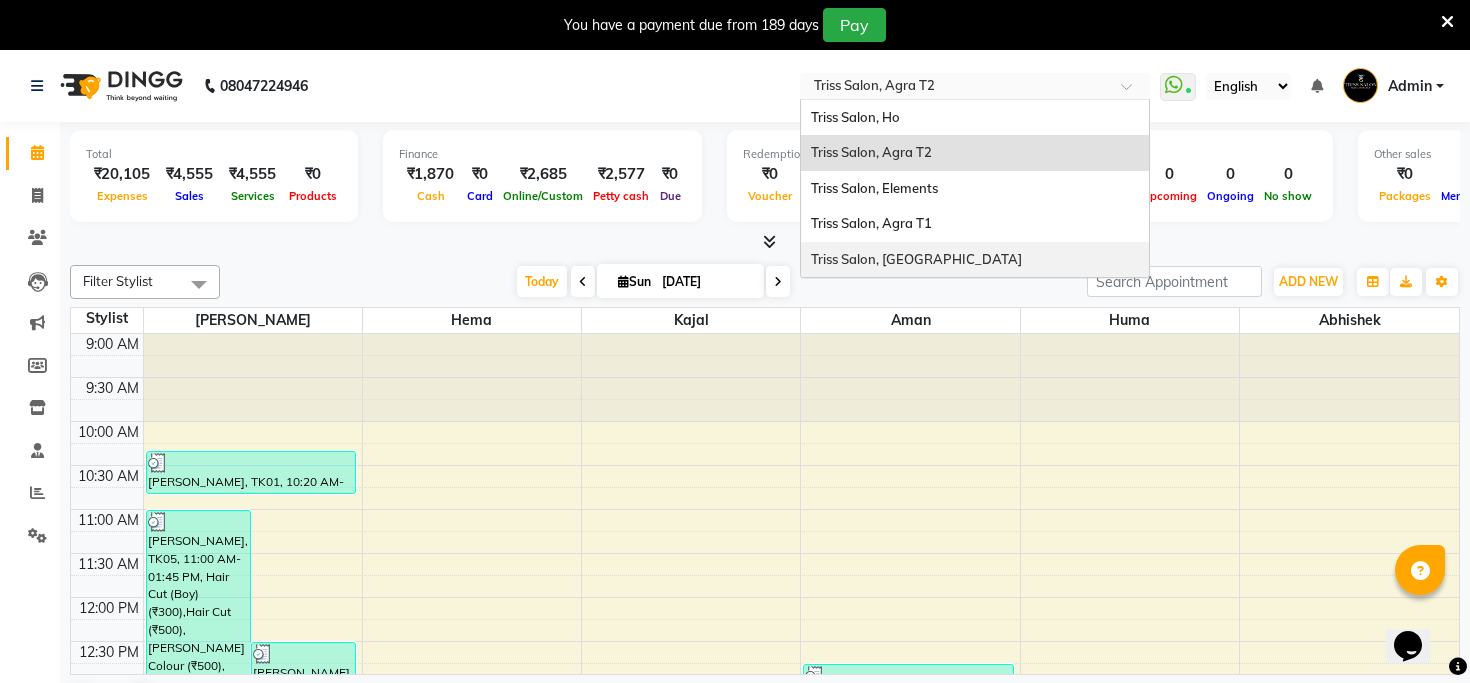 click on "Triss Salon, [GEOGRAPHIC_DATA]" at bounding box center (916, 259) 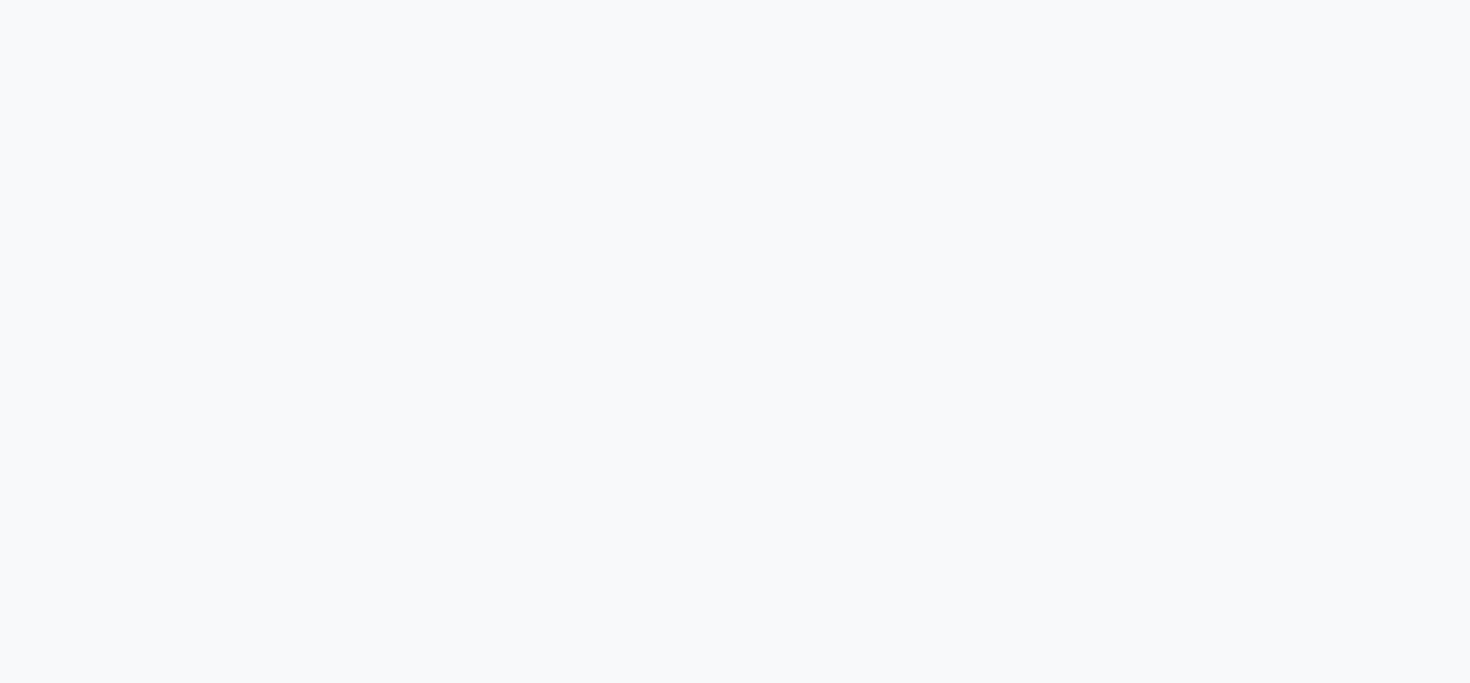 scroll, scrollTop: 0, scrollLeft: 0, axis: both 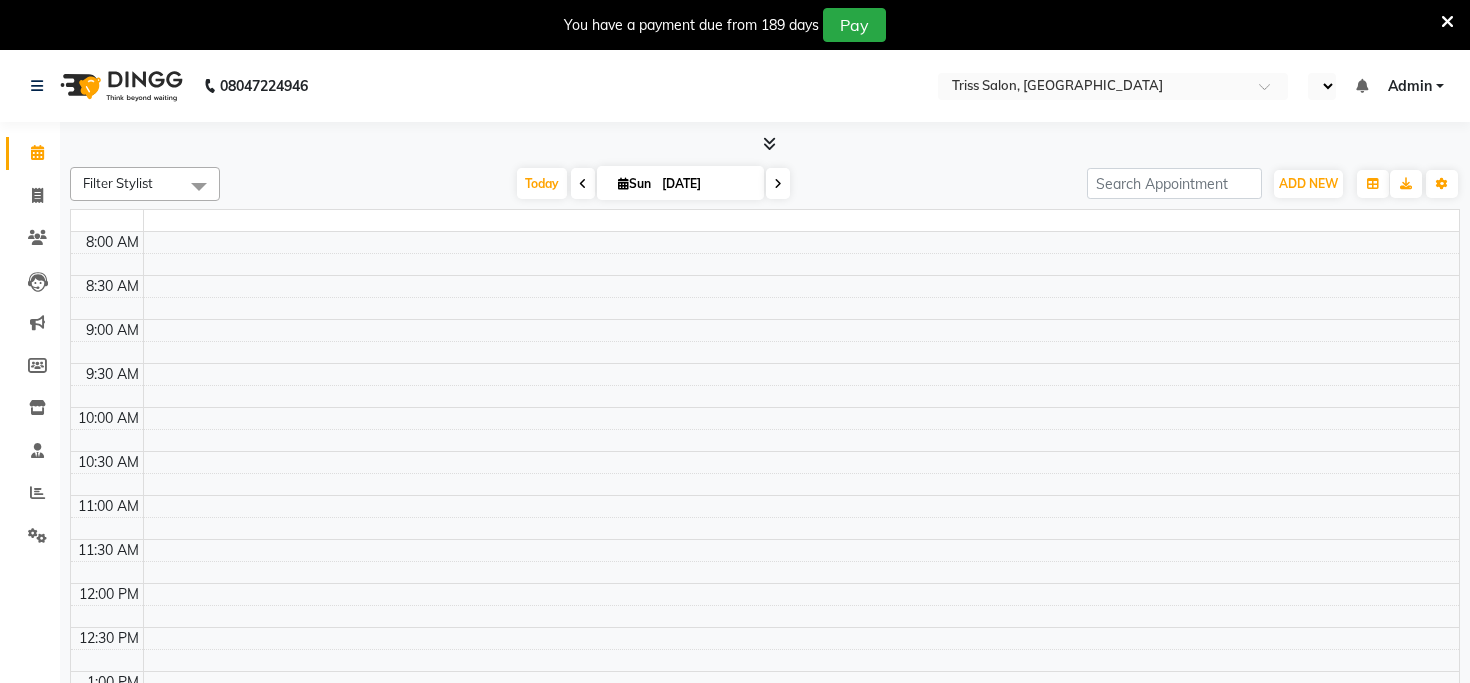 select on "en" 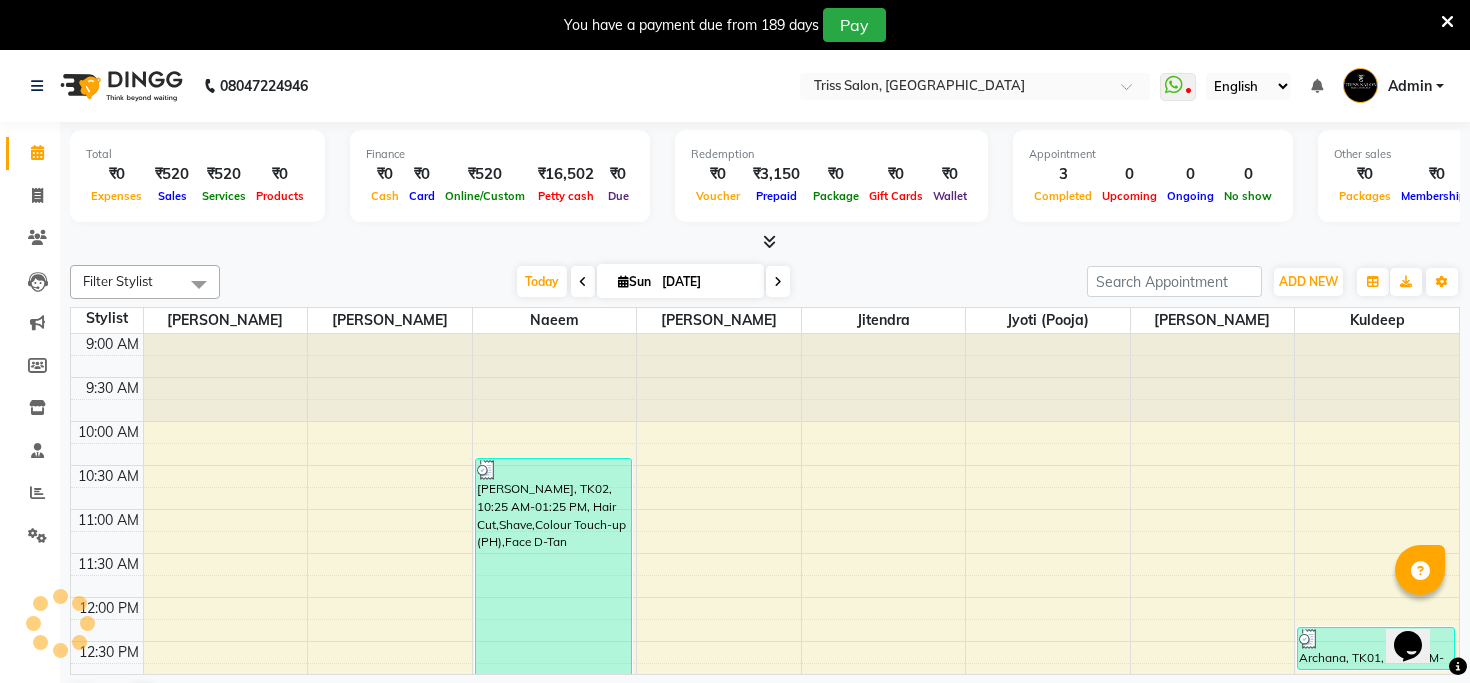 scroll, scrollTop: 0, scrollLeft: 0, axis: both 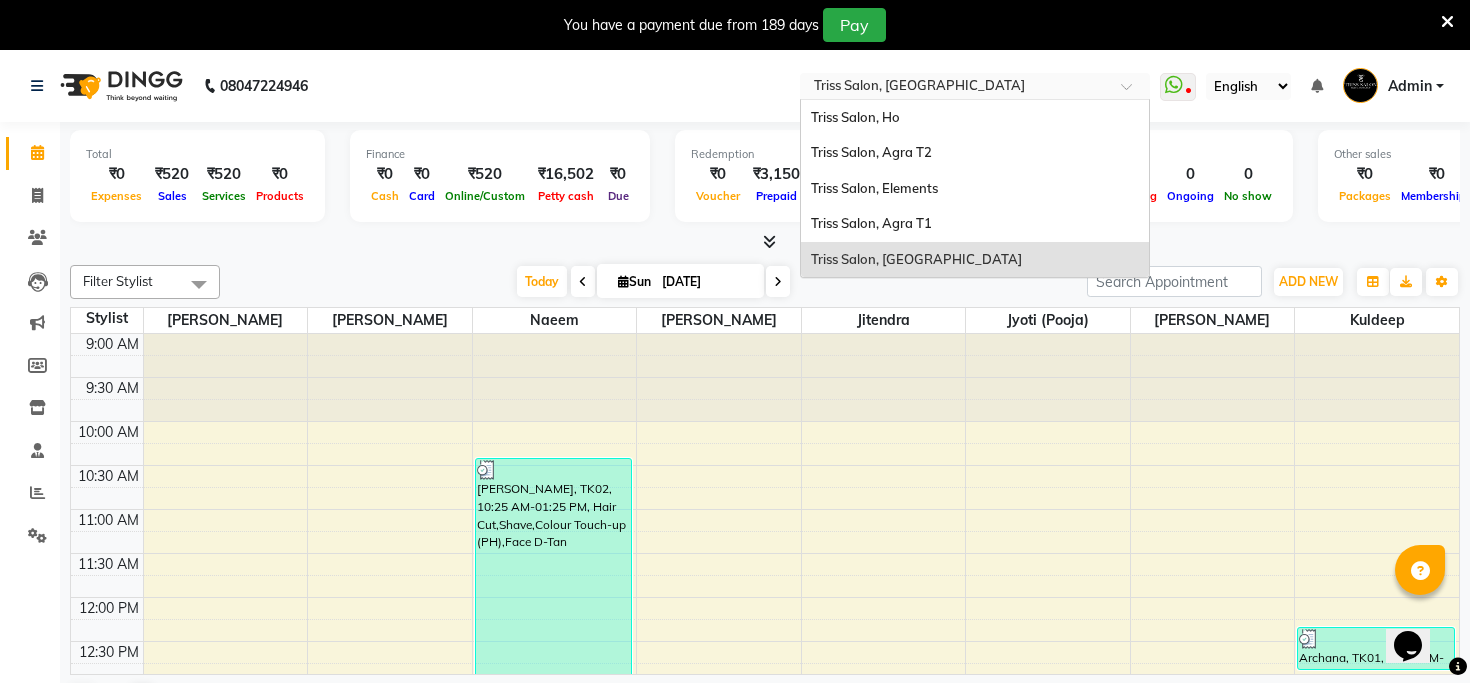 click at bounding box center [955, 88] 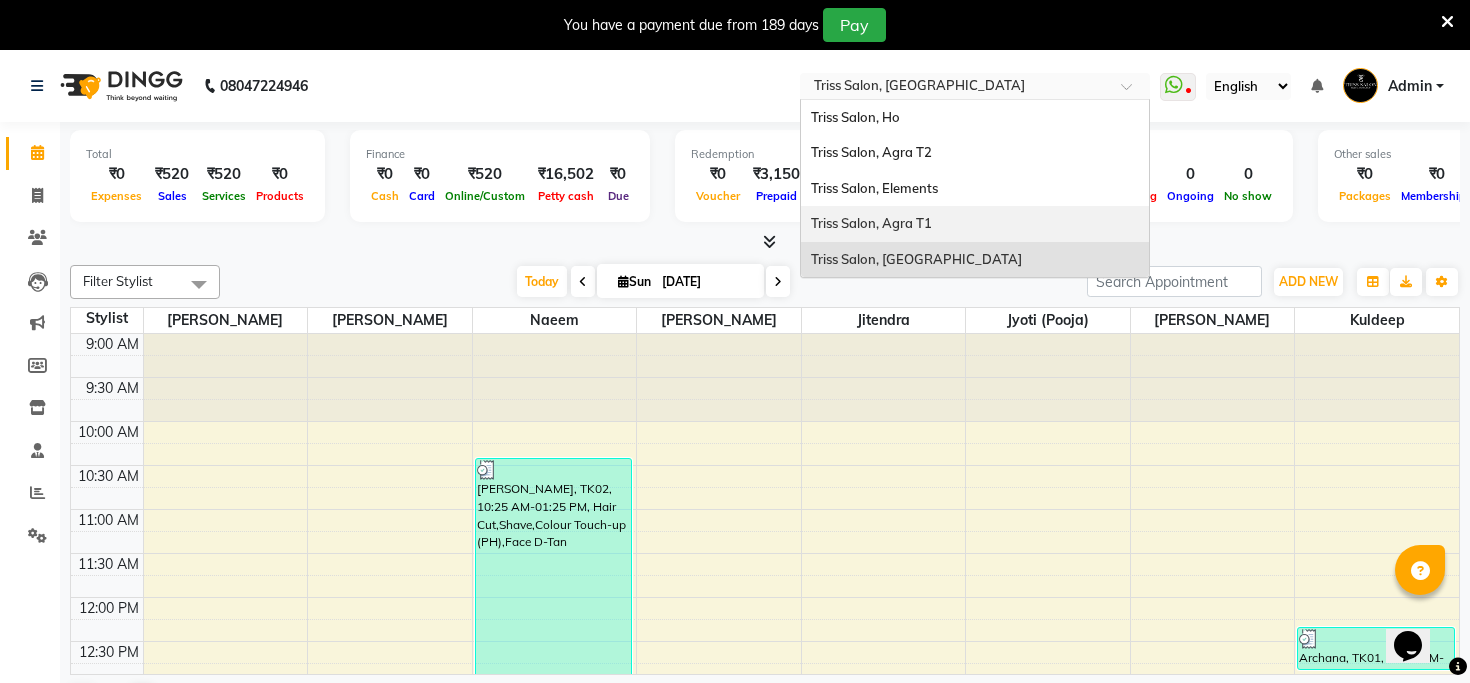 click on "Triss Salon, Agra T1" at bounding box center [975, 224] 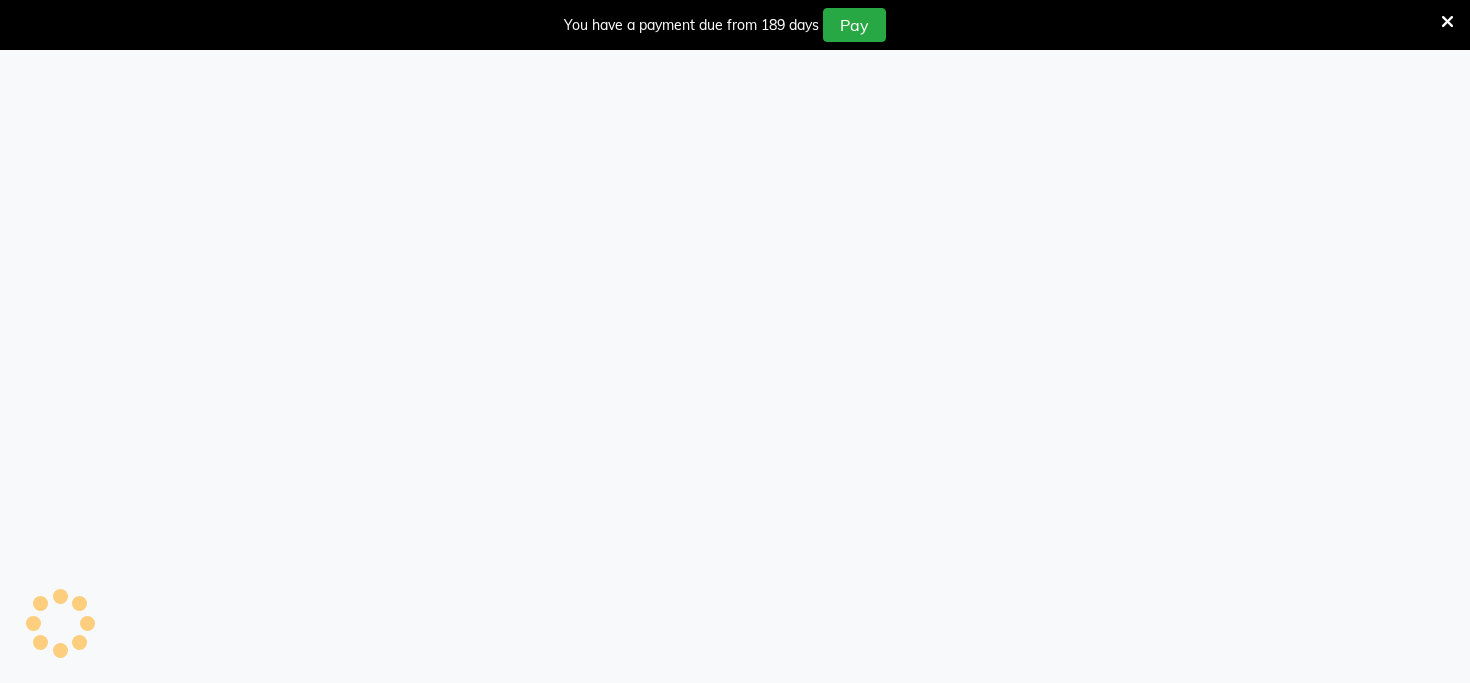 scroll, scrollTop: 0, scrollLeft: 0, axis: both 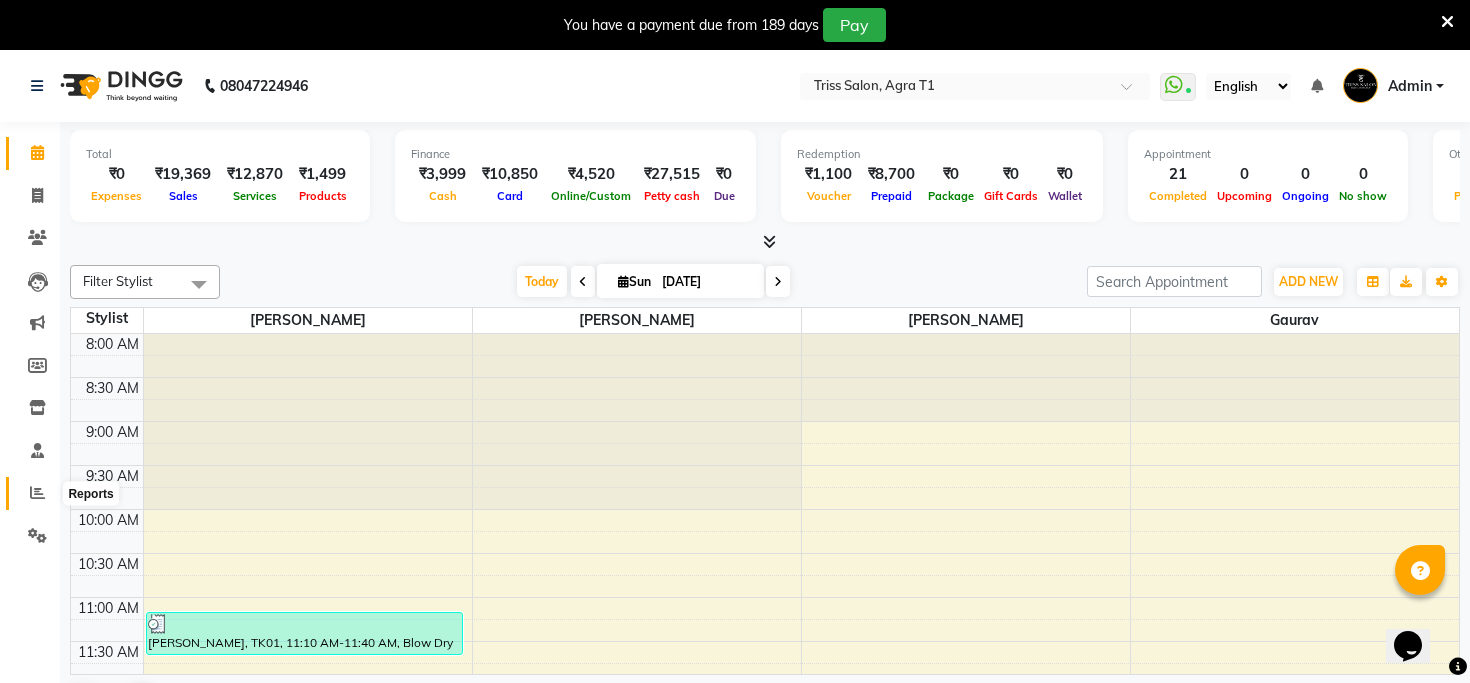 click 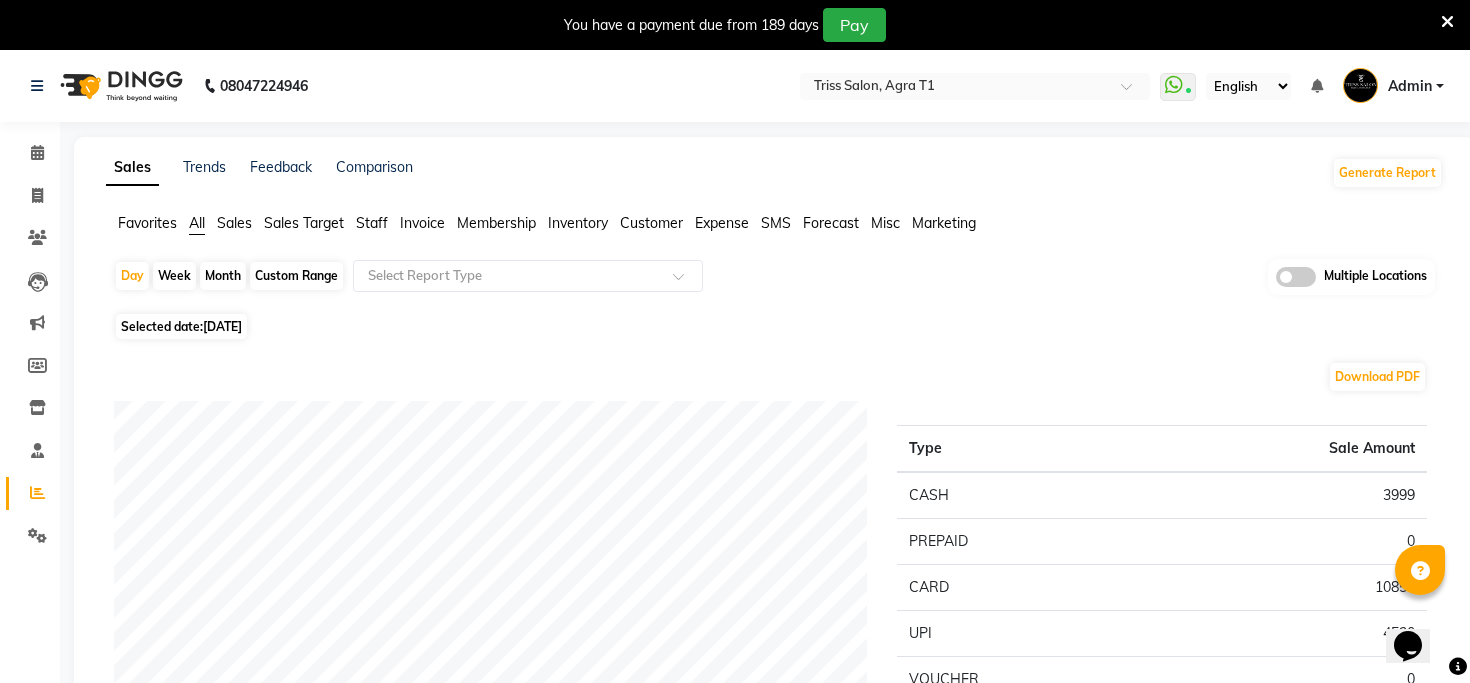 click on "Sales" 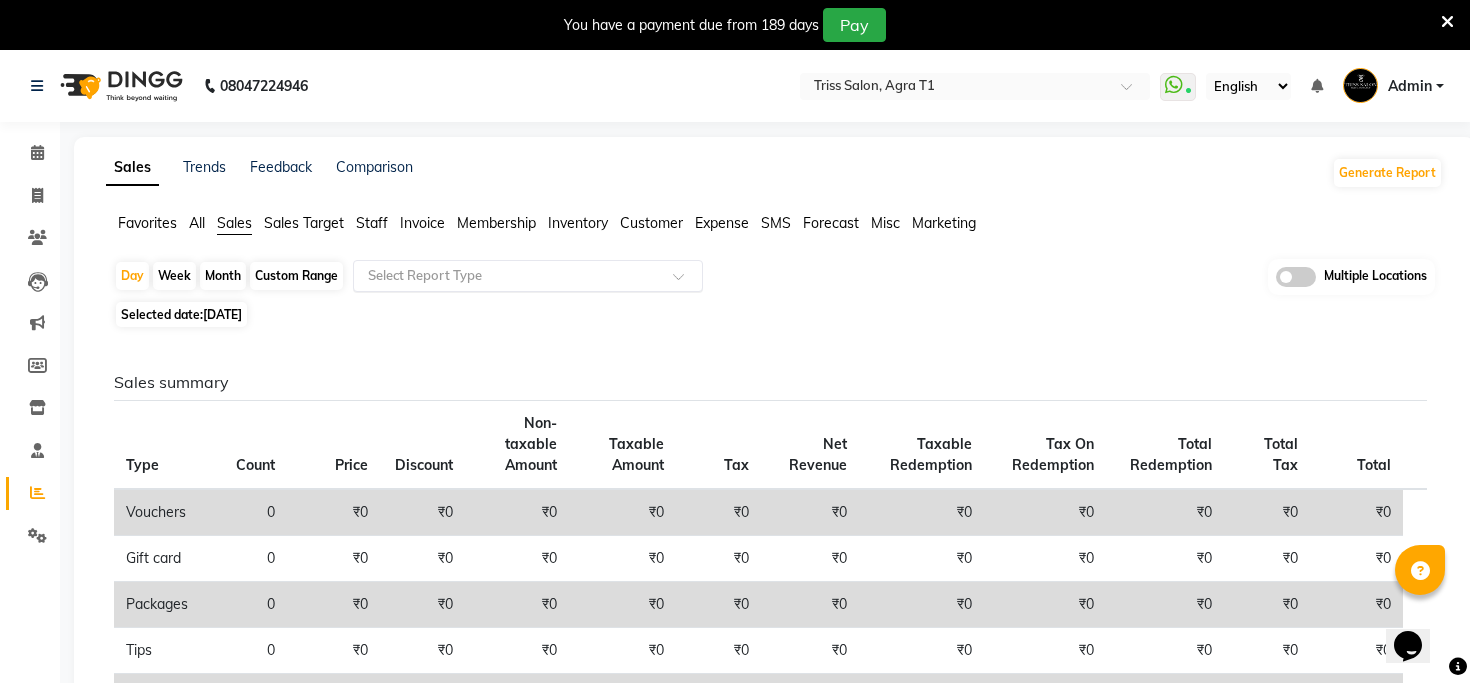 click 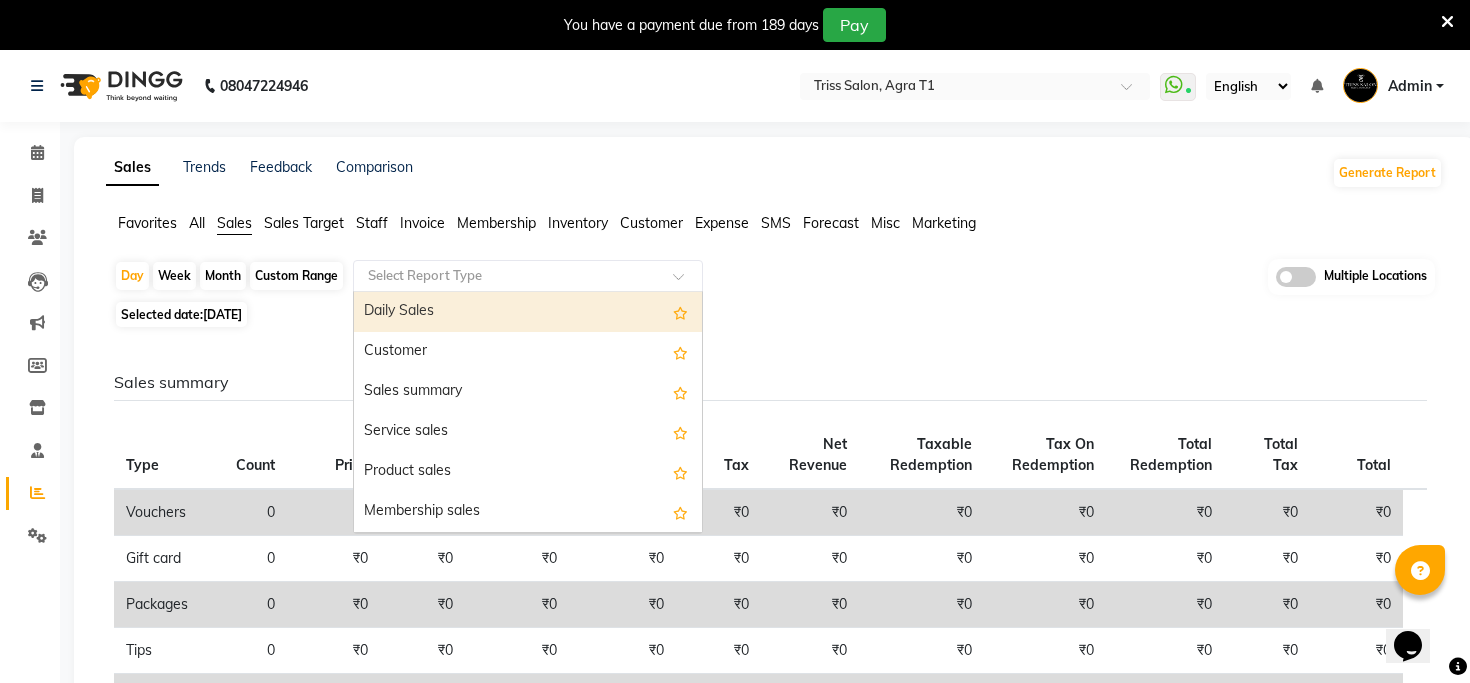 click on "Daily Sales" at bounding box center [528, 312] 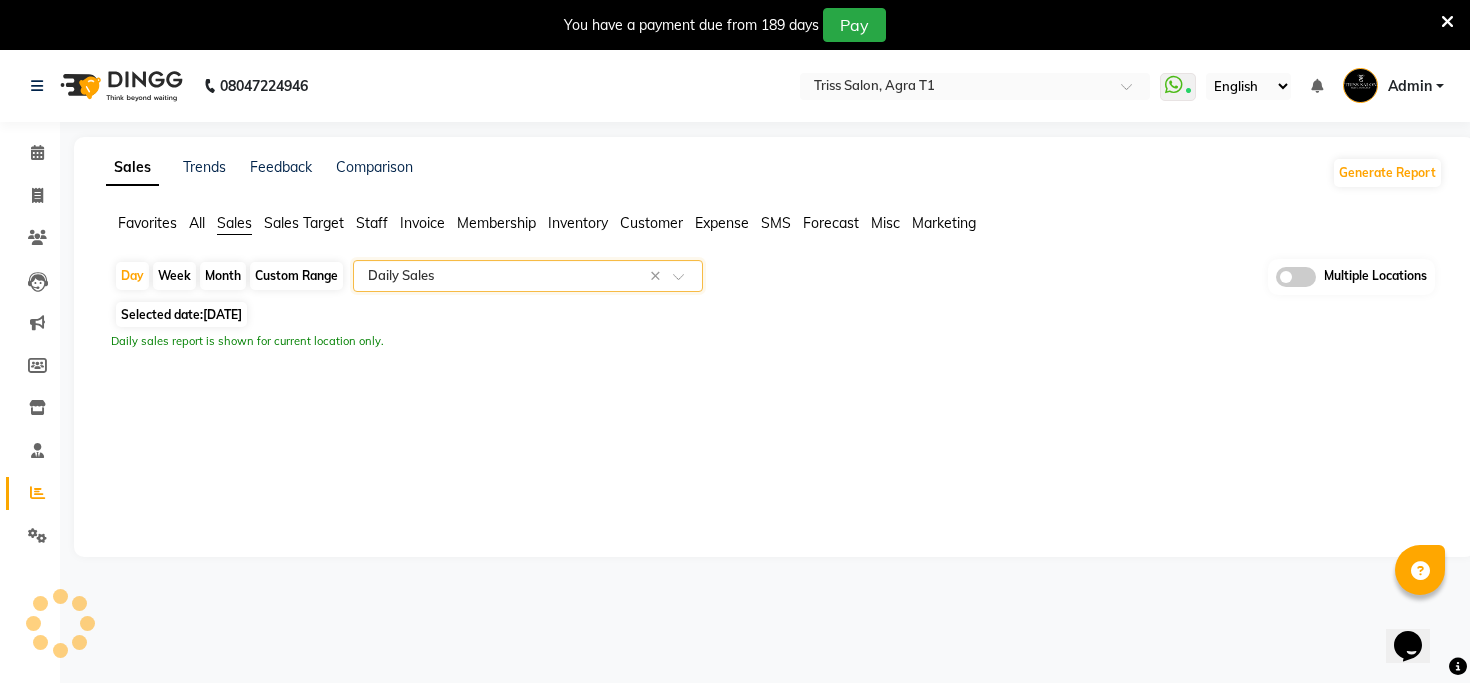 select on "filtered_report" 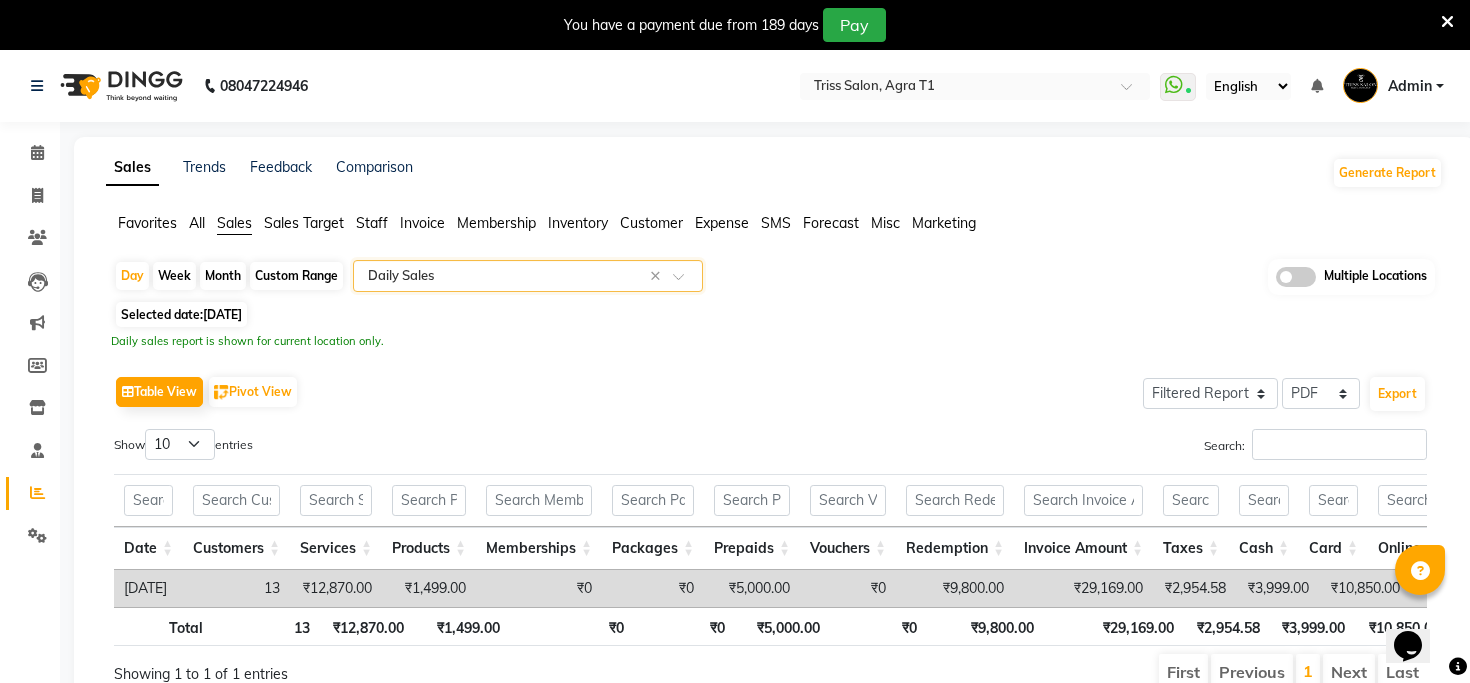 click on "Month" 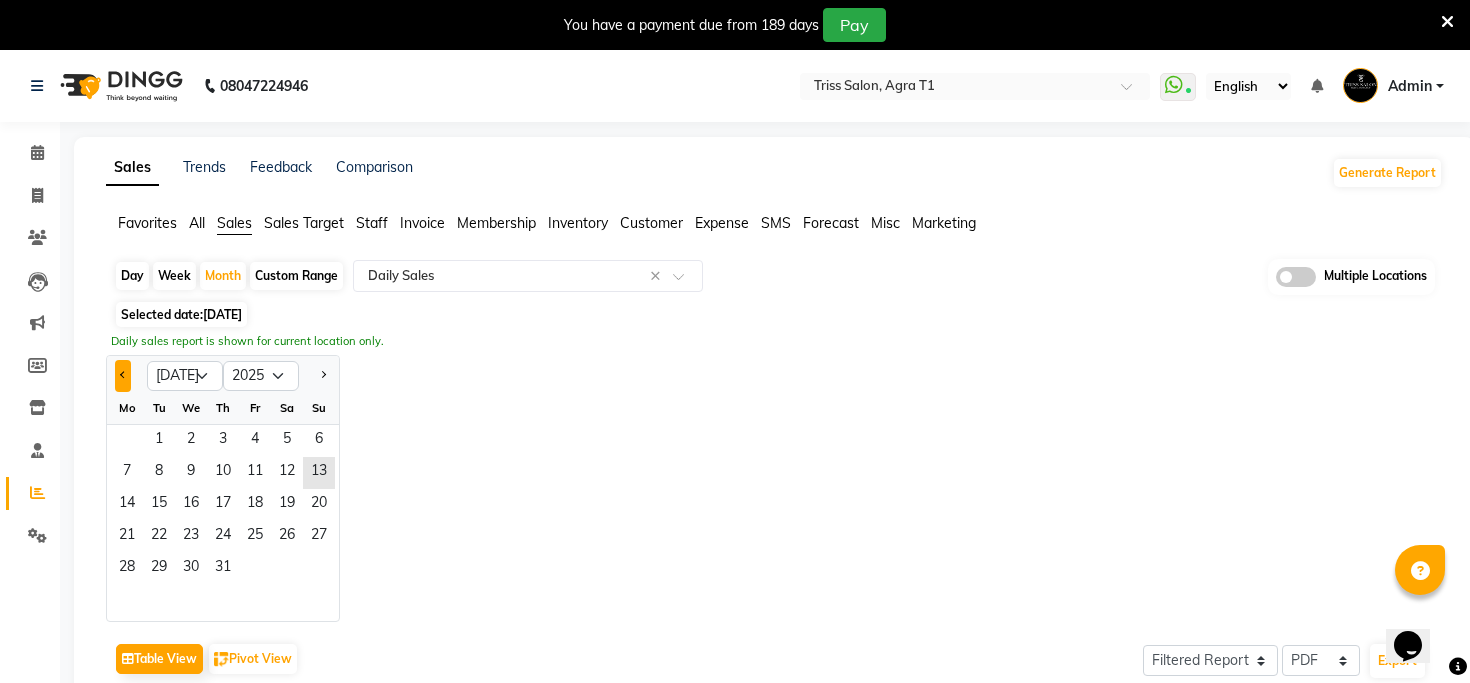 click 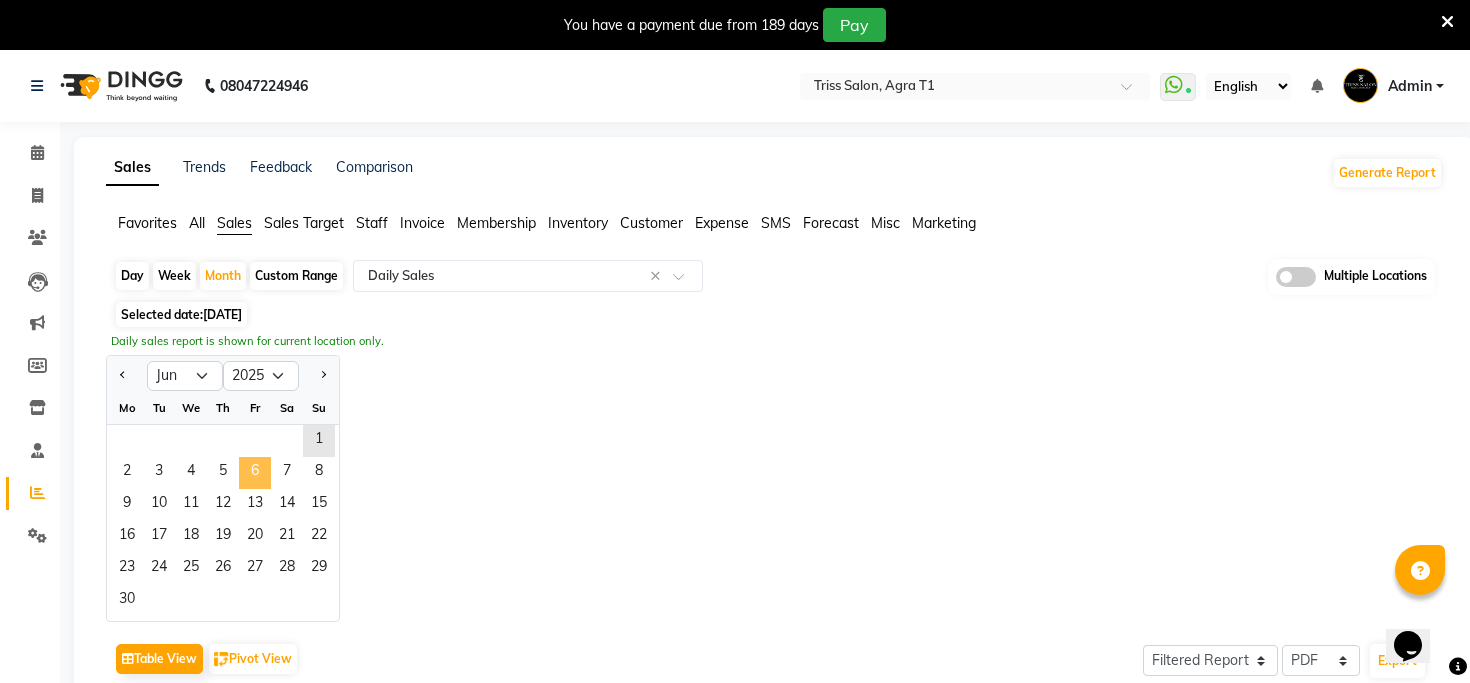 click on "6" 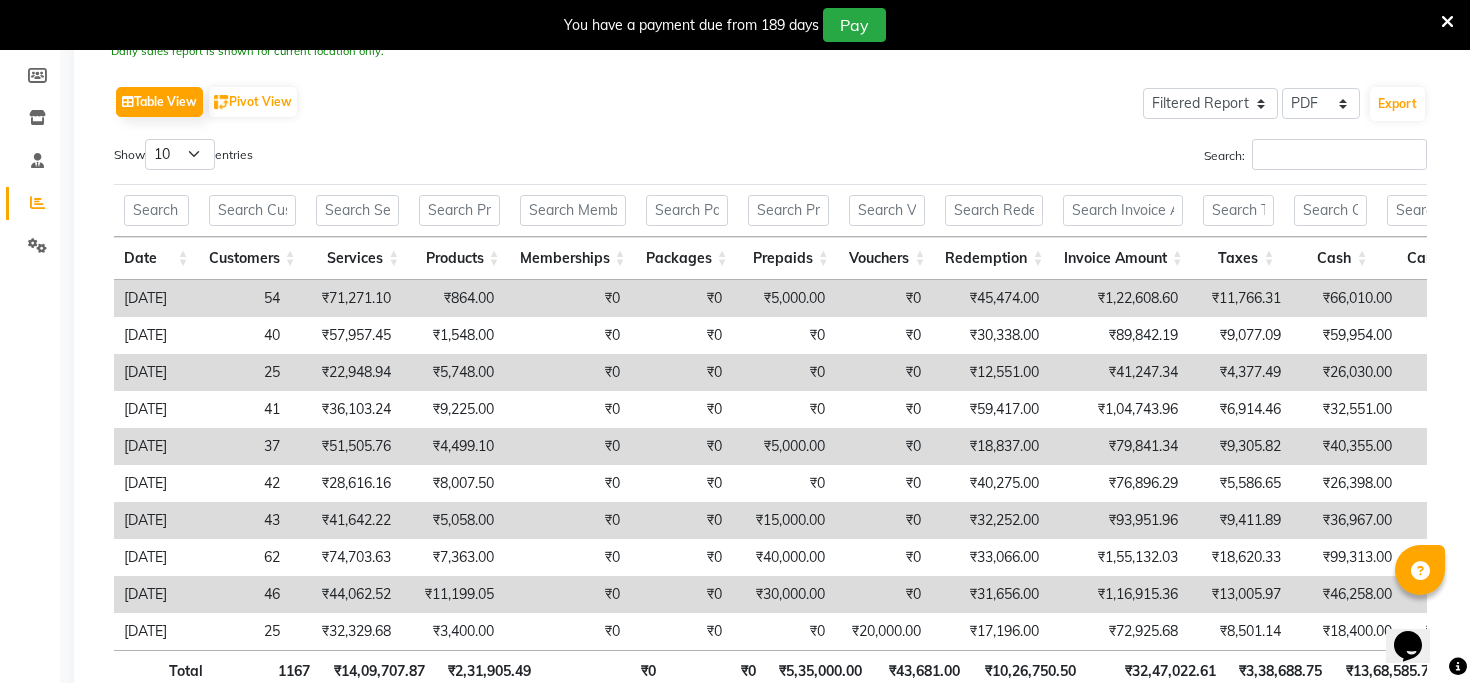 scroll, scrollTop: 408, scrollLeft: 0, axis: vertical 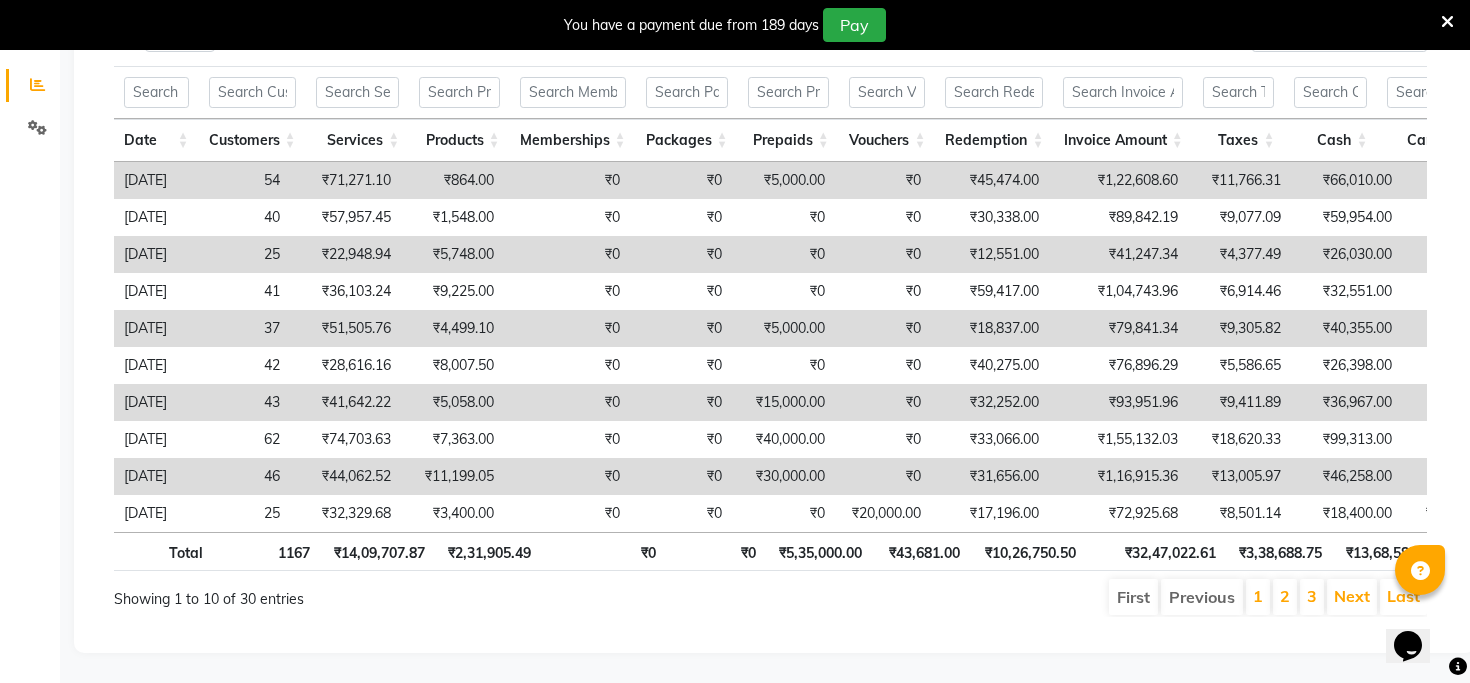 click on "Vouchers" at bounding box center (887, 140) 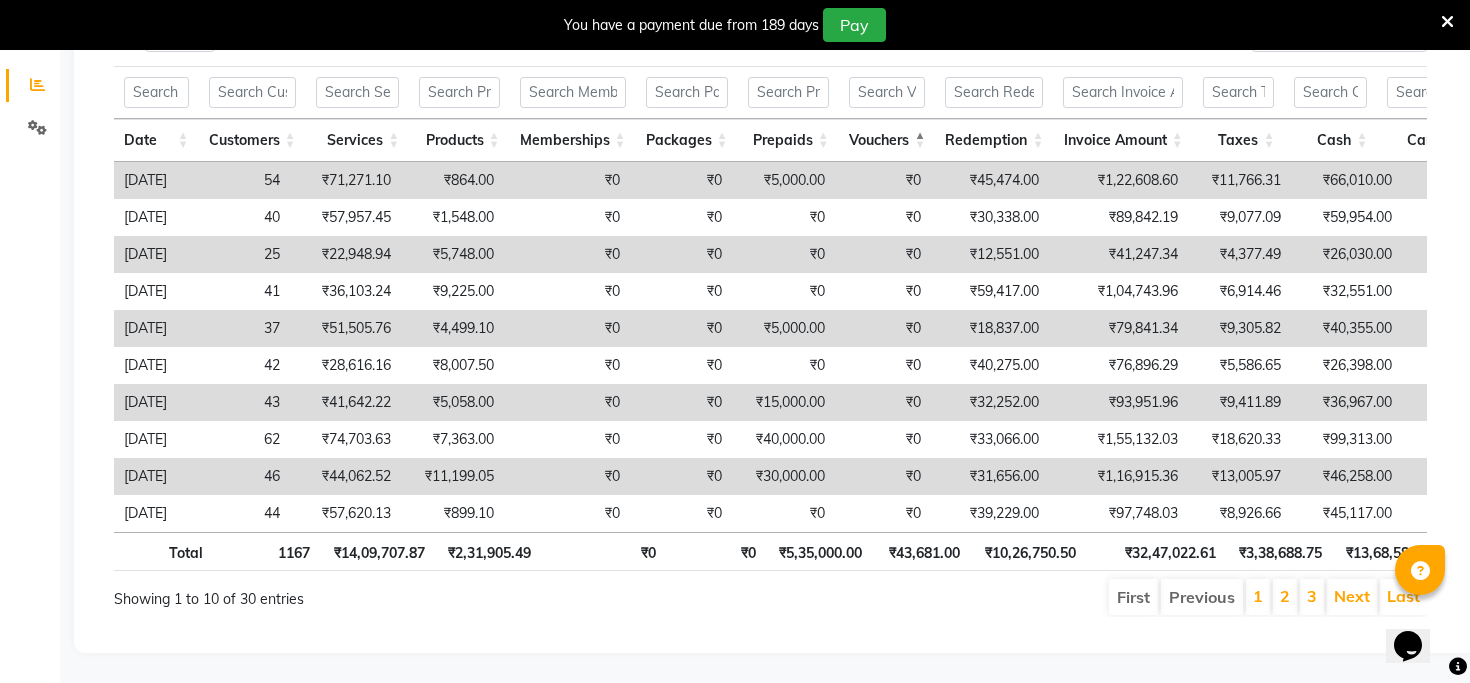 click on "Vouchers" at bounding box center [887, 140] 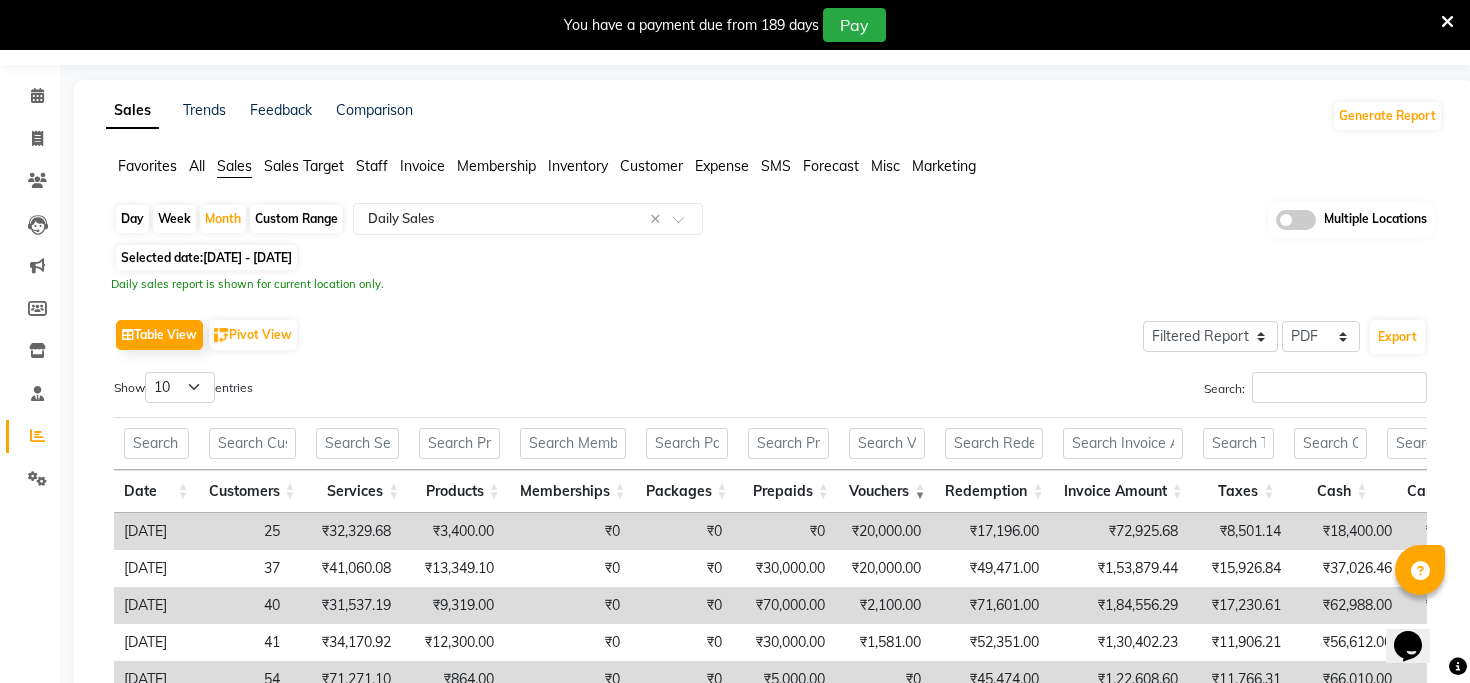 scroll, scrollTop: 36, scrollLeft: 0, axis: vertical 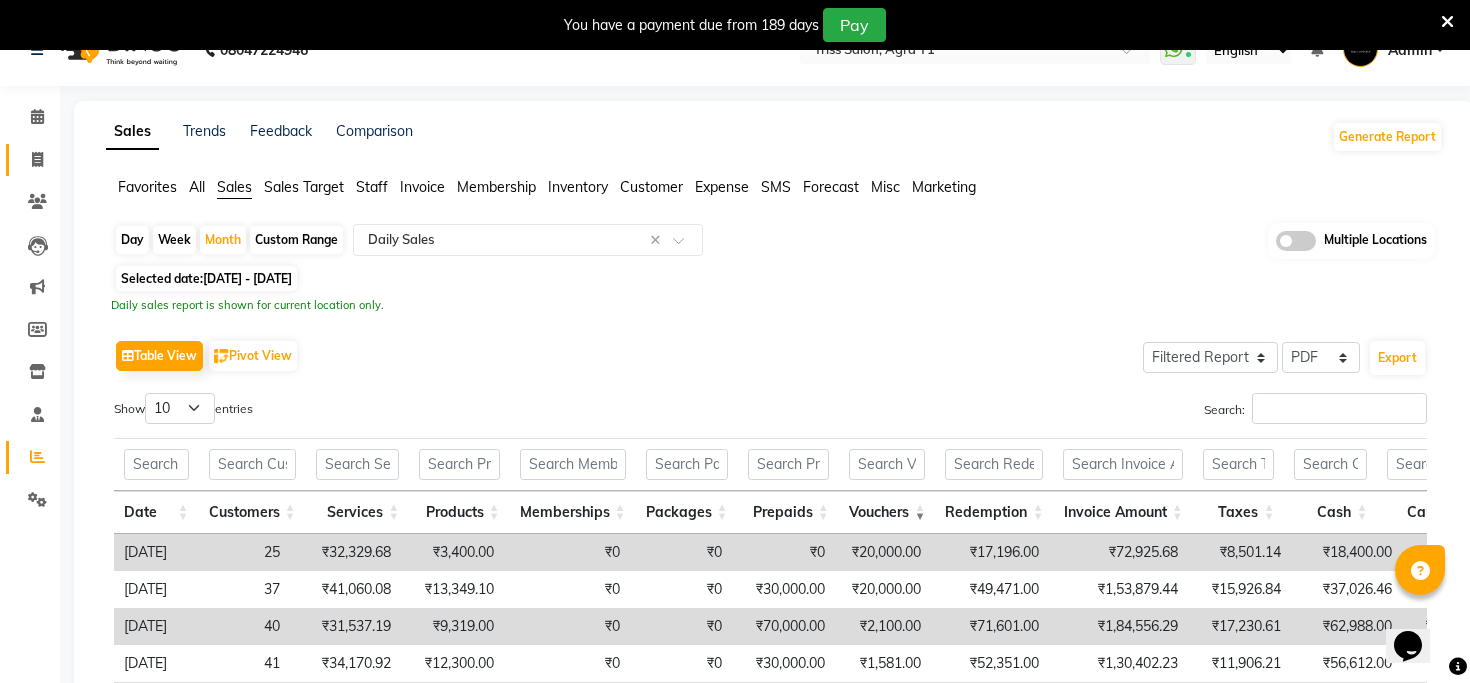 click 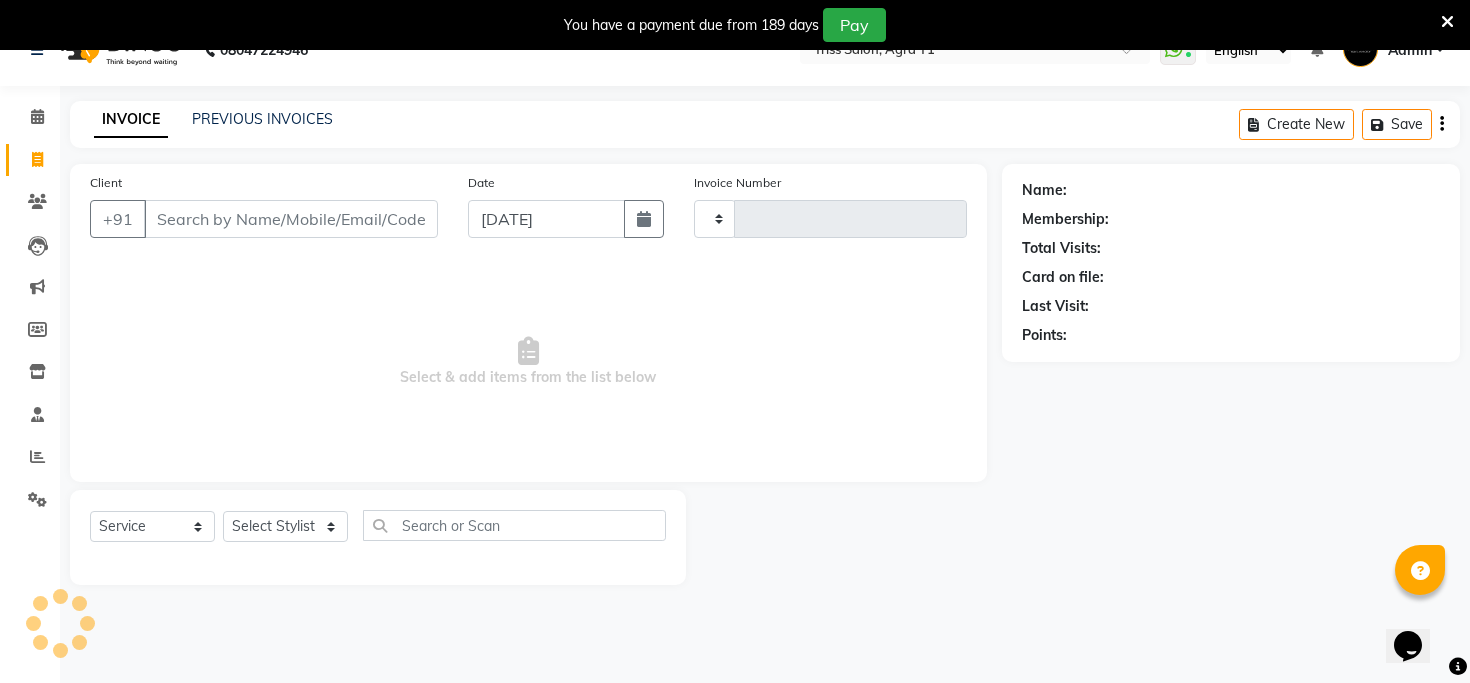 scroll, scrollTop: 50, scrollLeft: 0, axis: vertical 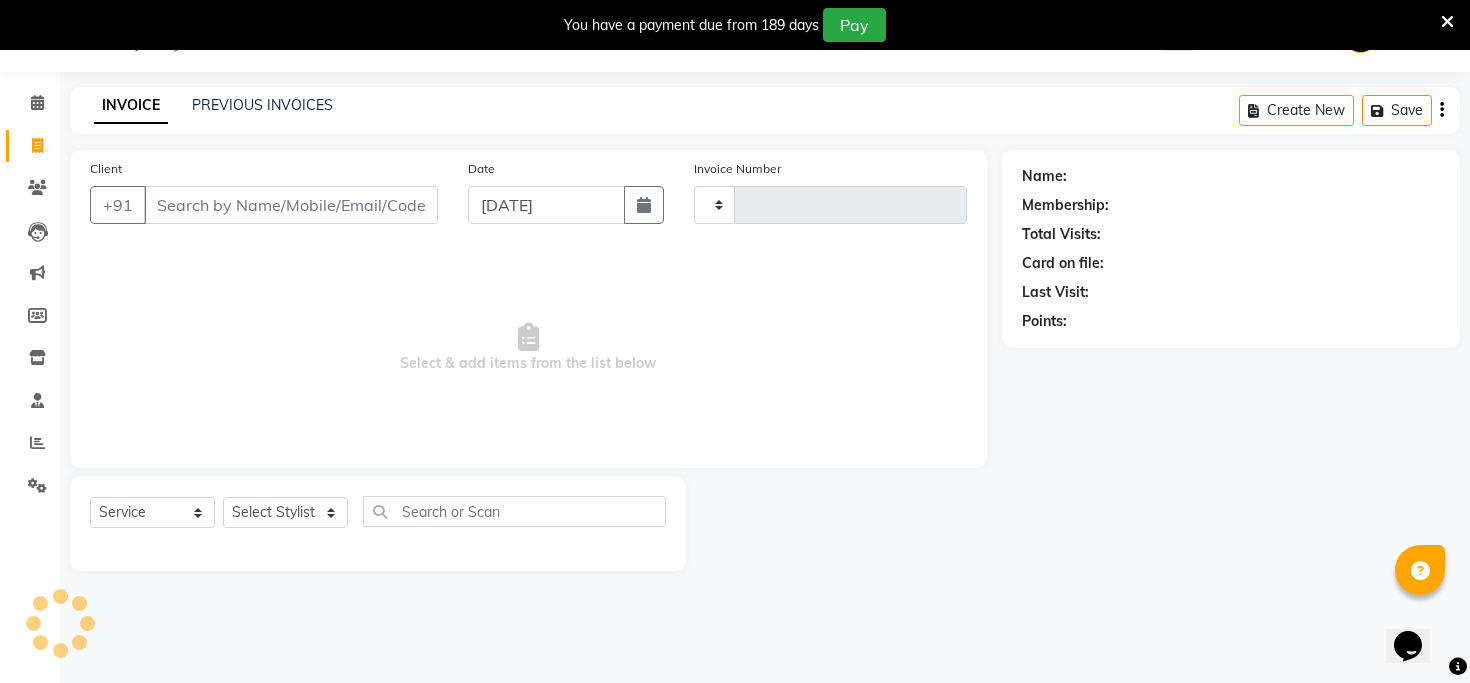 type on "4544" 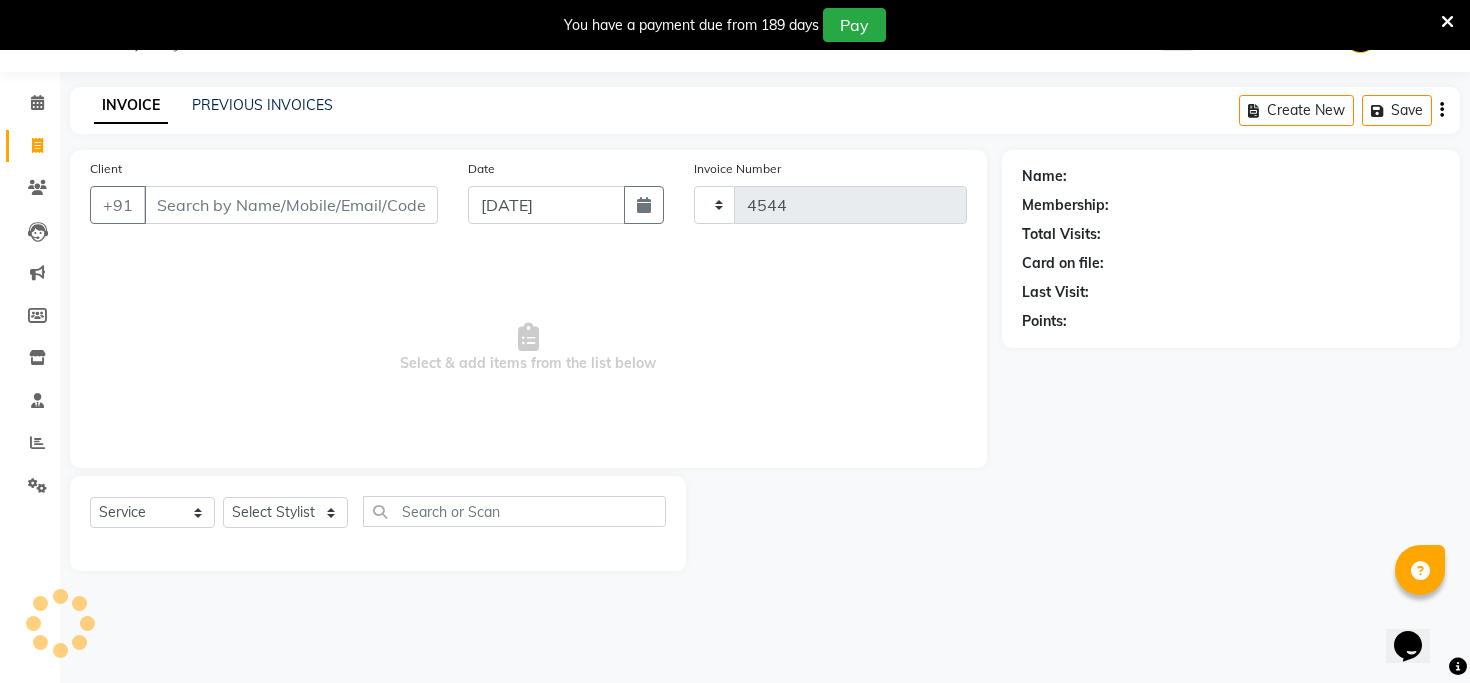 select on "4300" 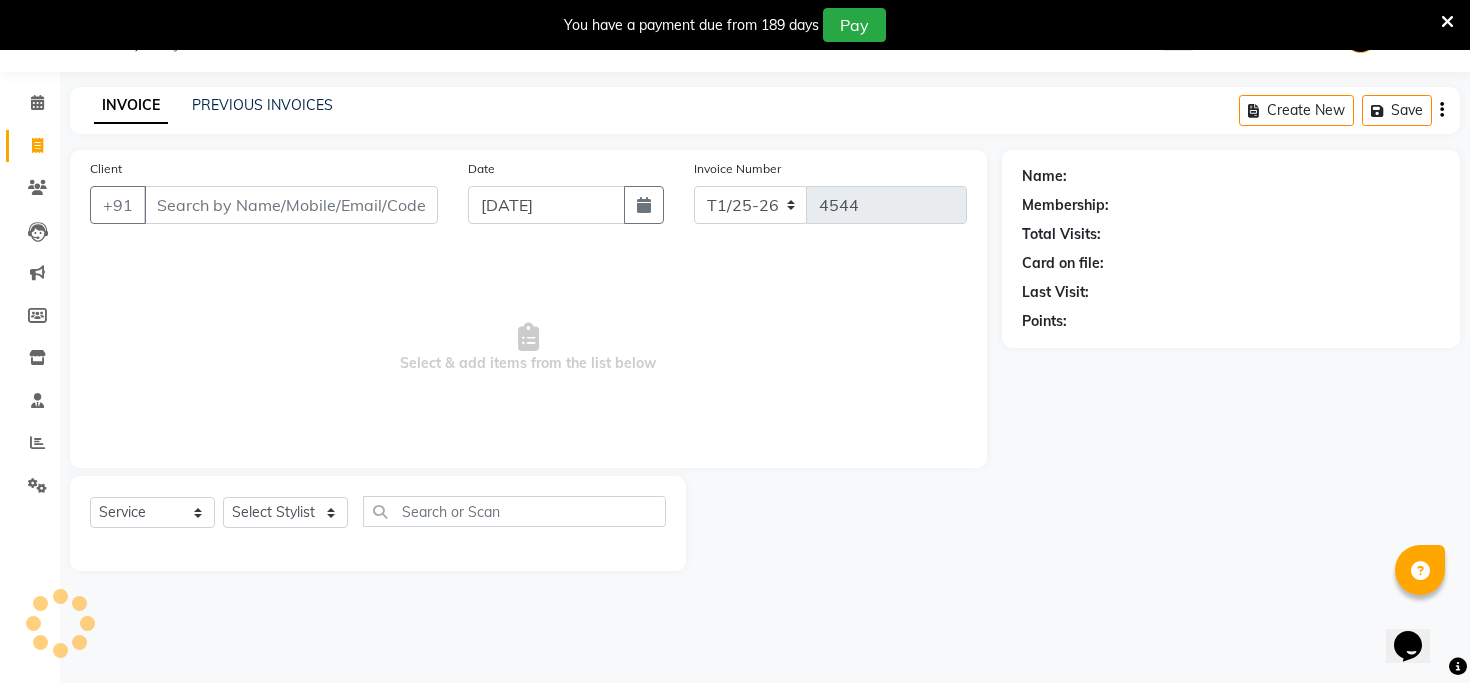 click on "INVOICE PREVIOUS INVOICES" 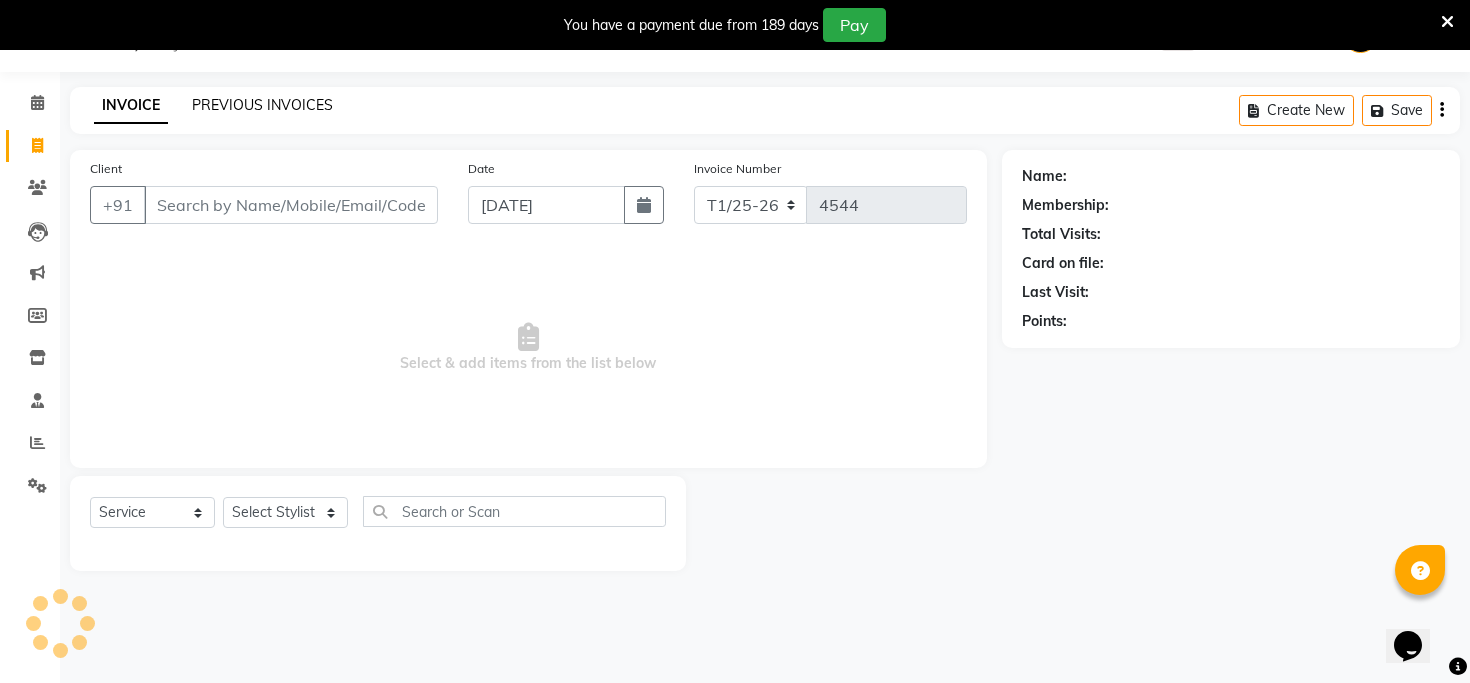 click on "PREVIOUS INVOICES" 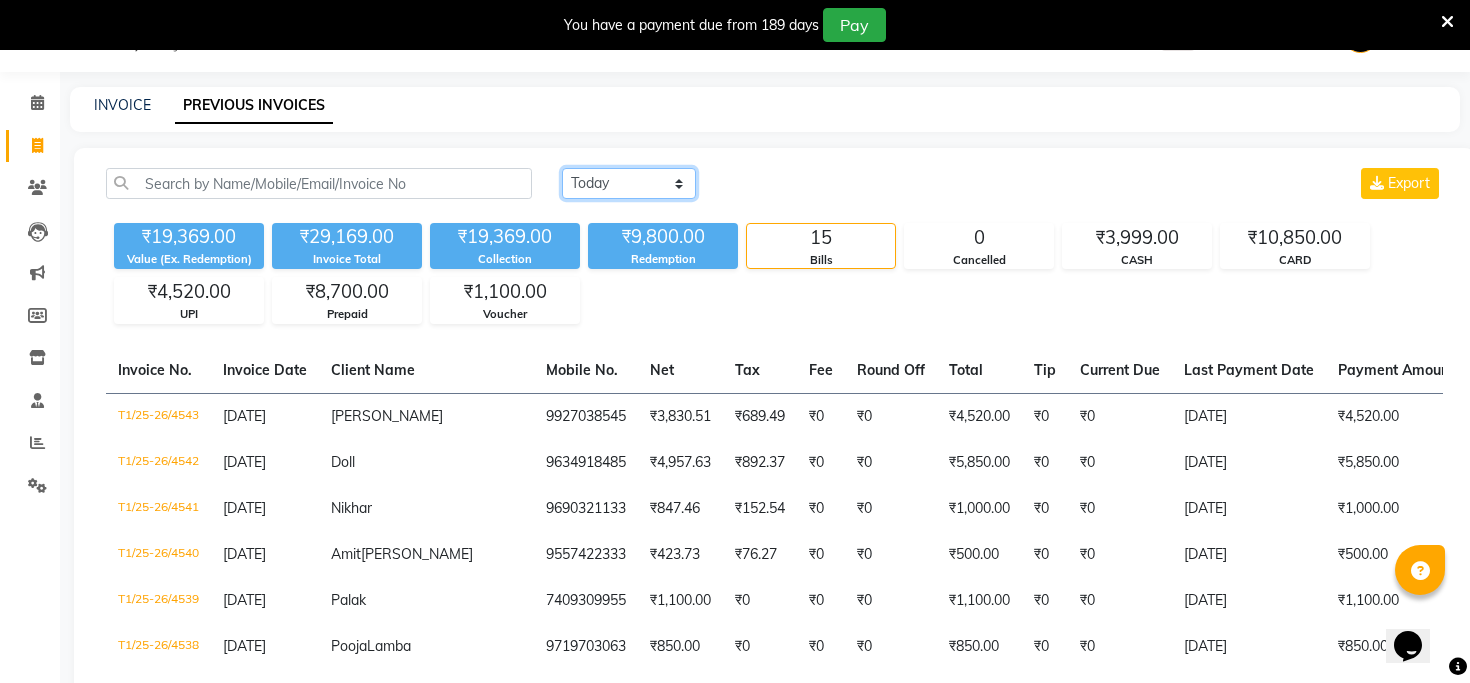 click on "Today Yesterday Custom Range" 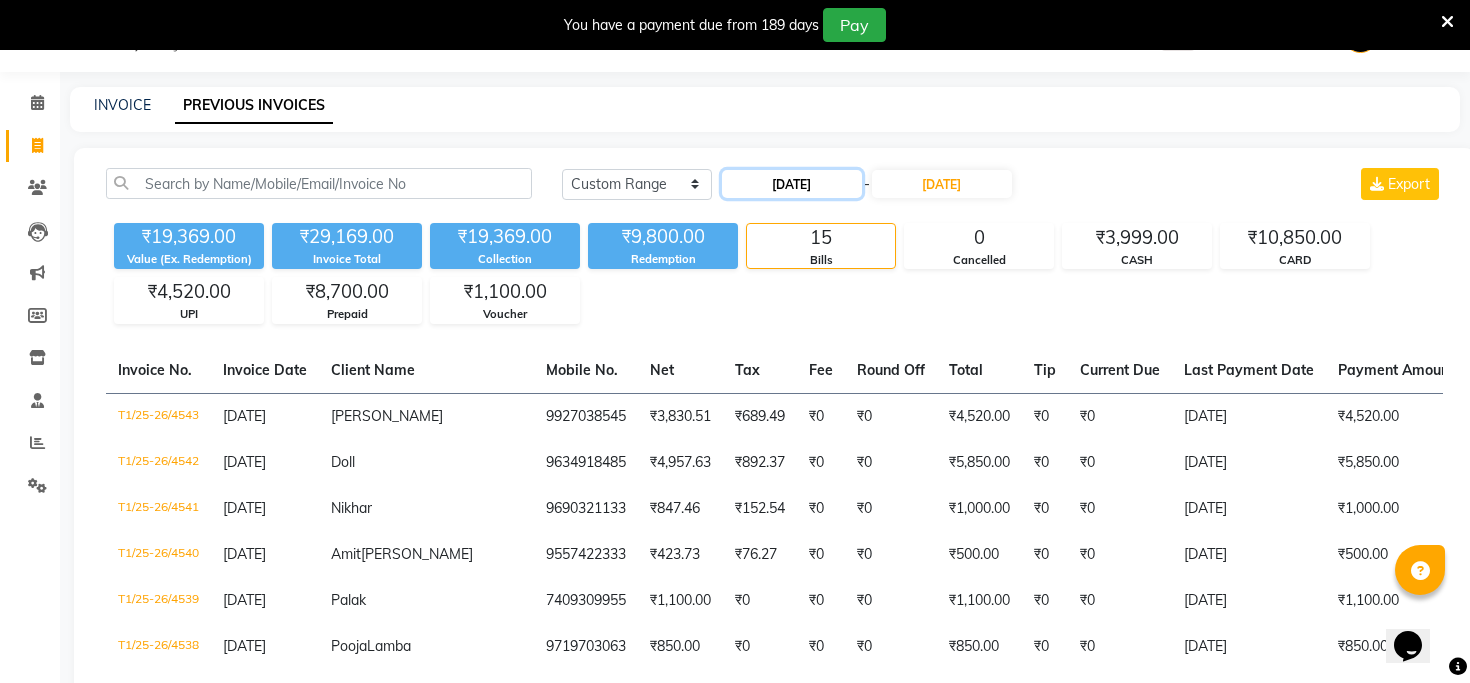 click on "[DATE]" 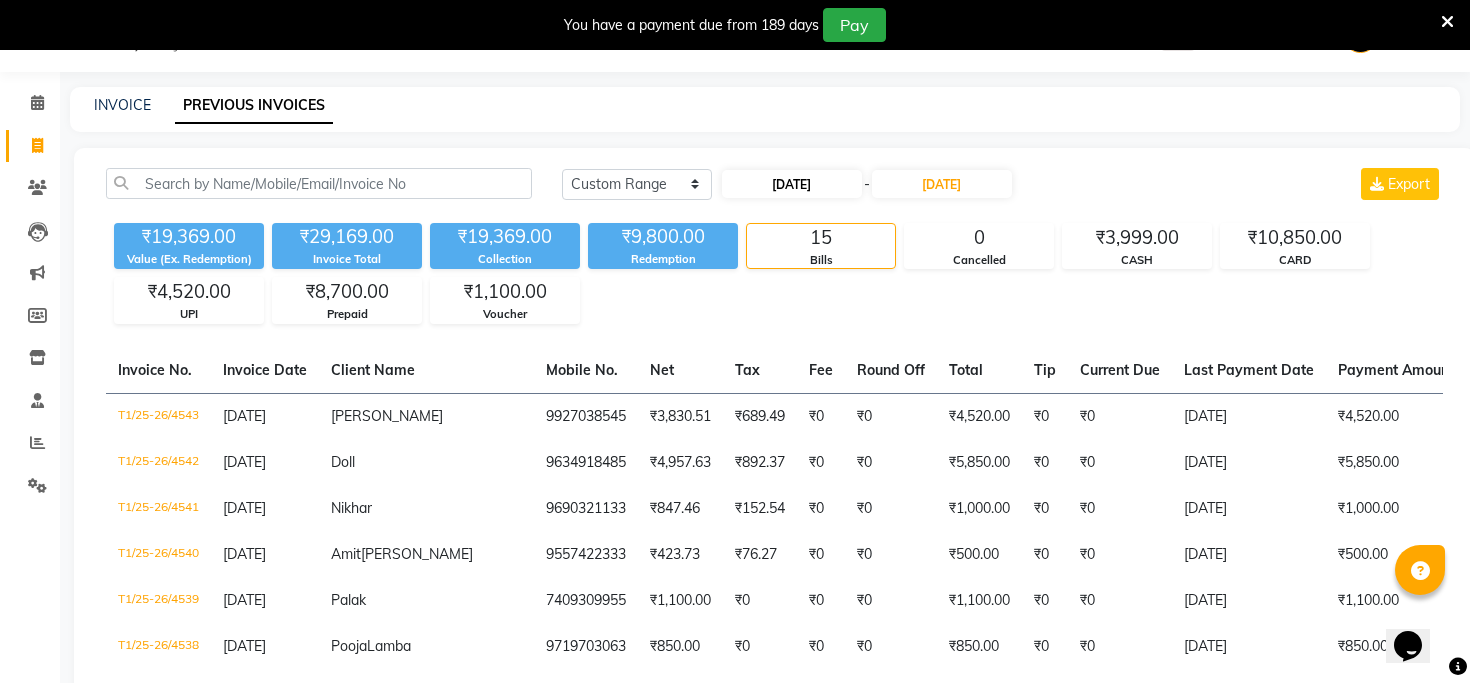 select on "7" 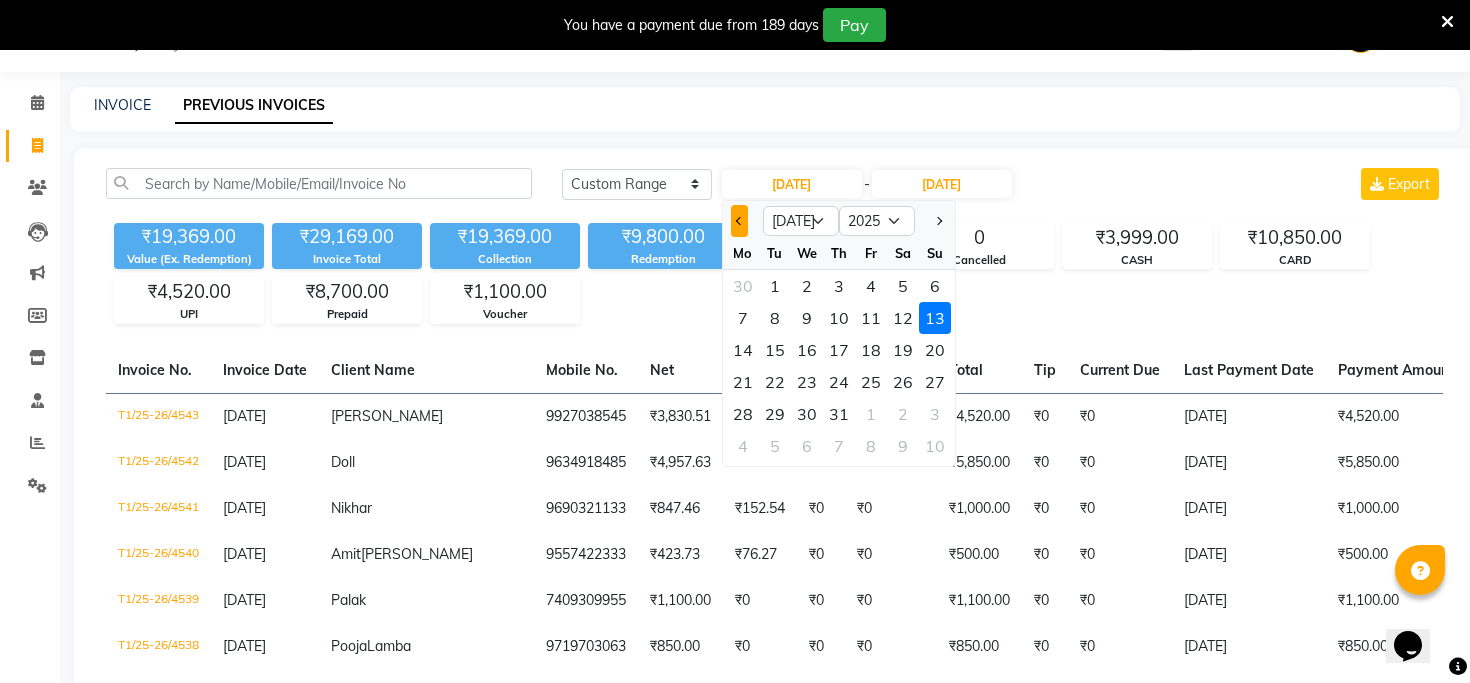 click 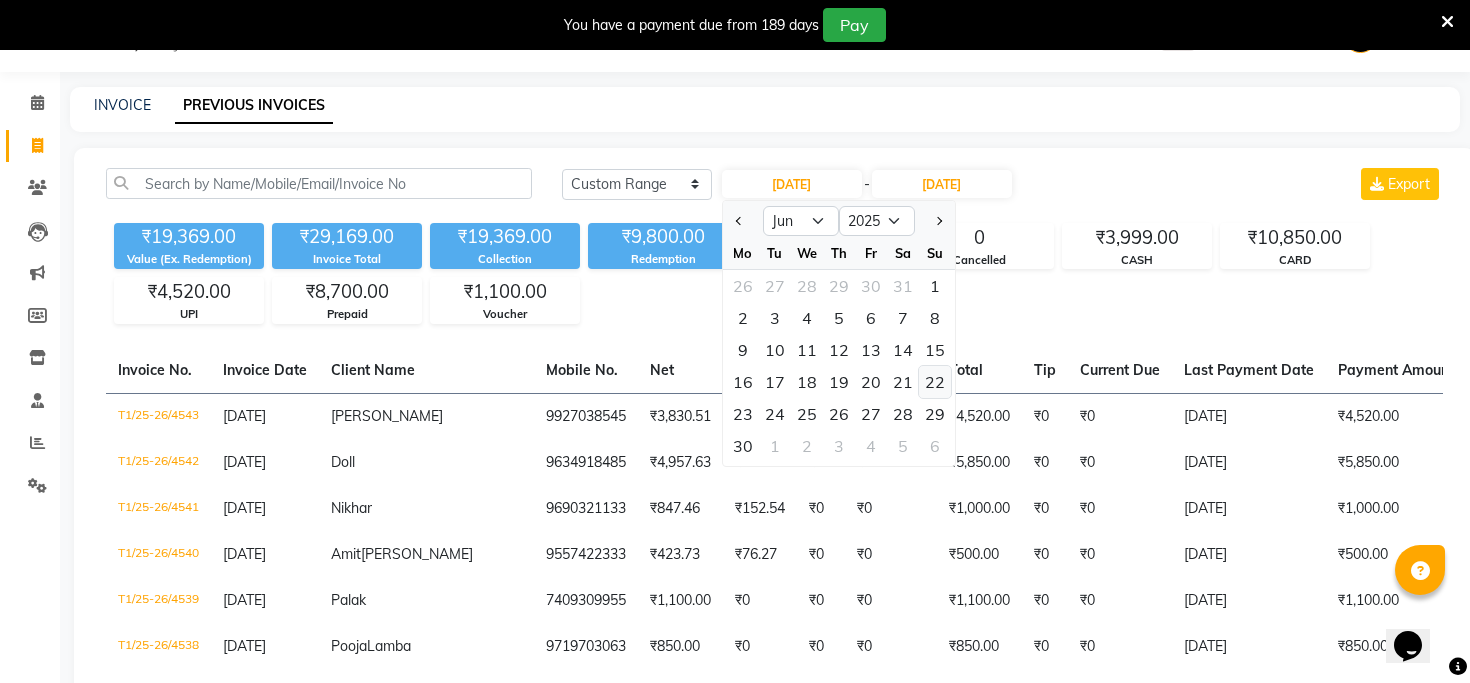 click on "22" 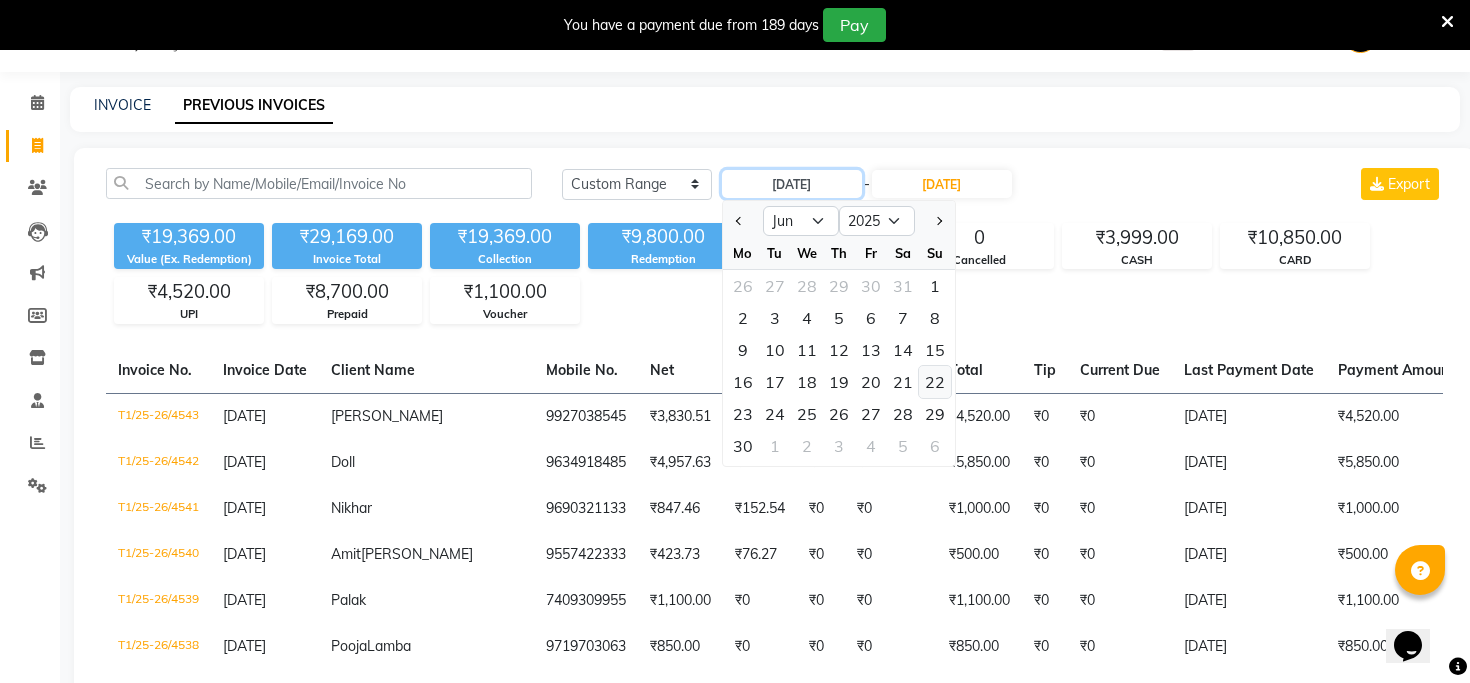type on "22-06-2025" 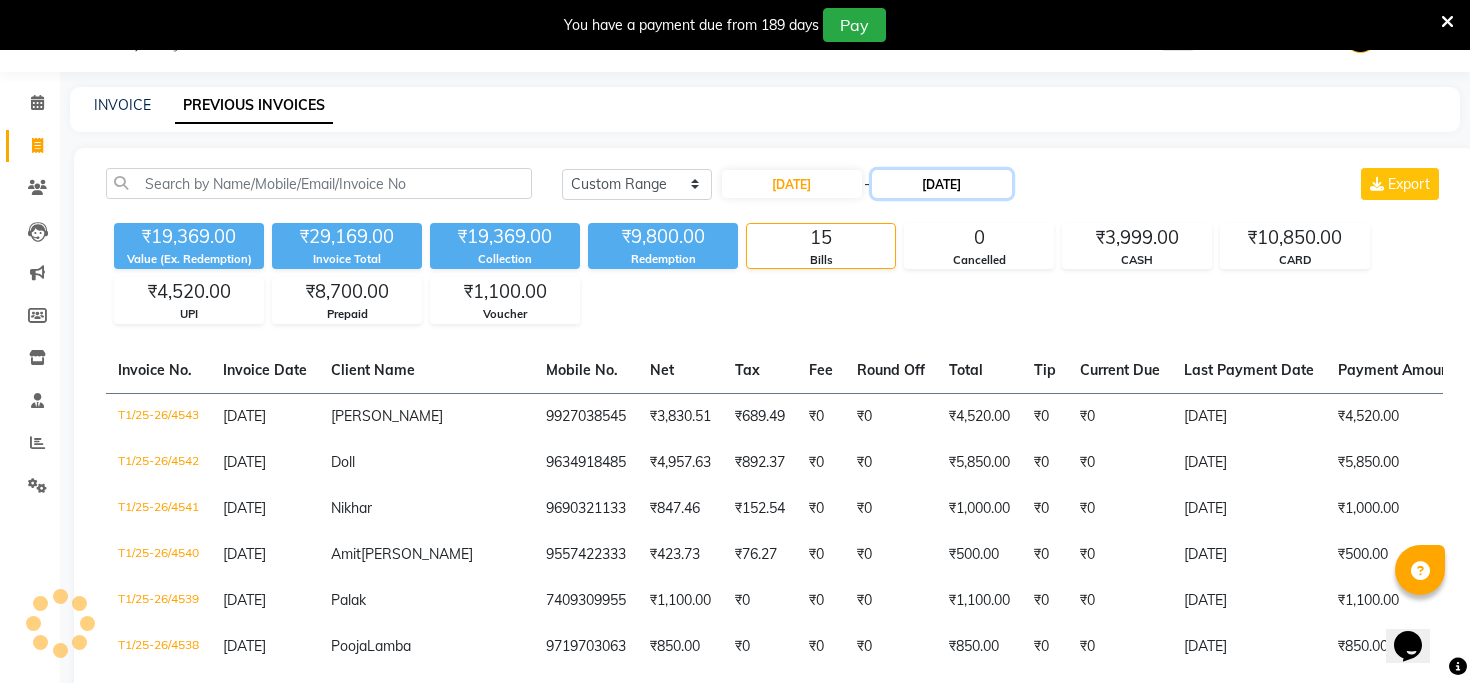 click on "[DATE]" 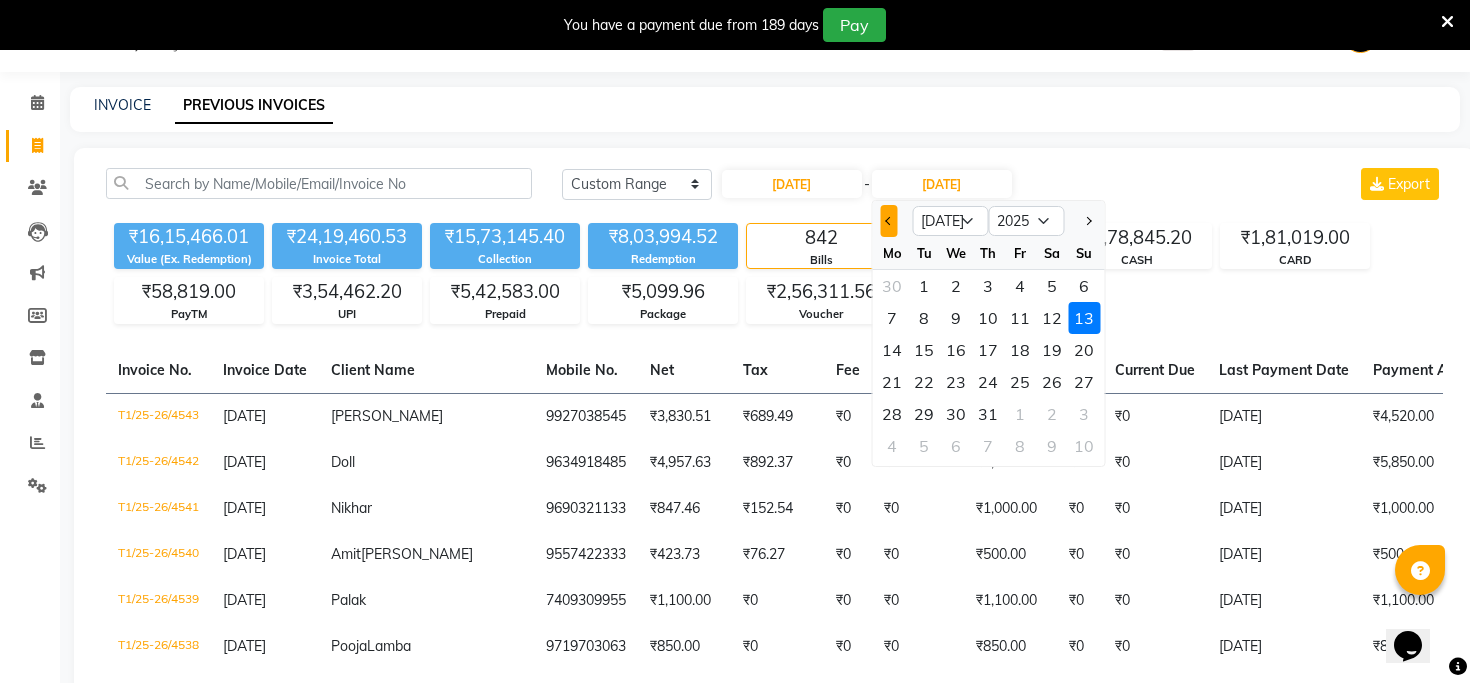 click 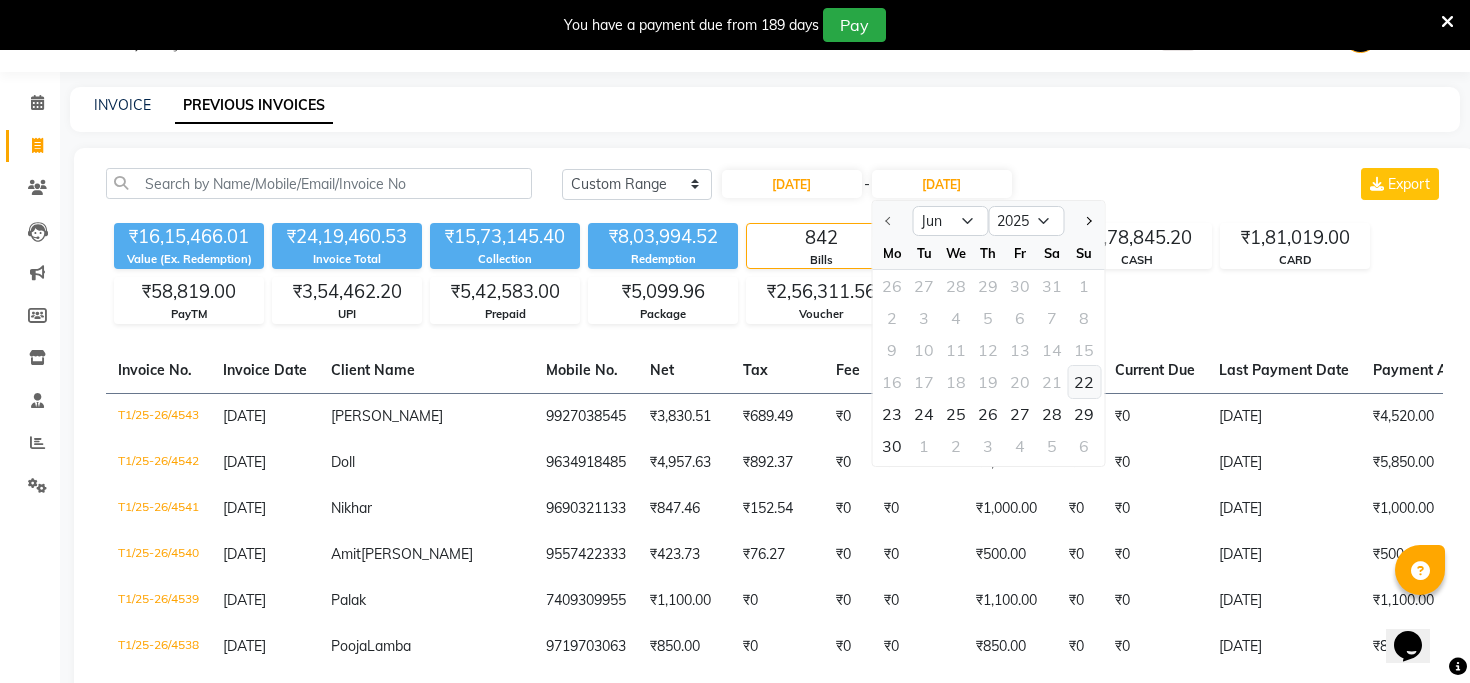 click on "22" 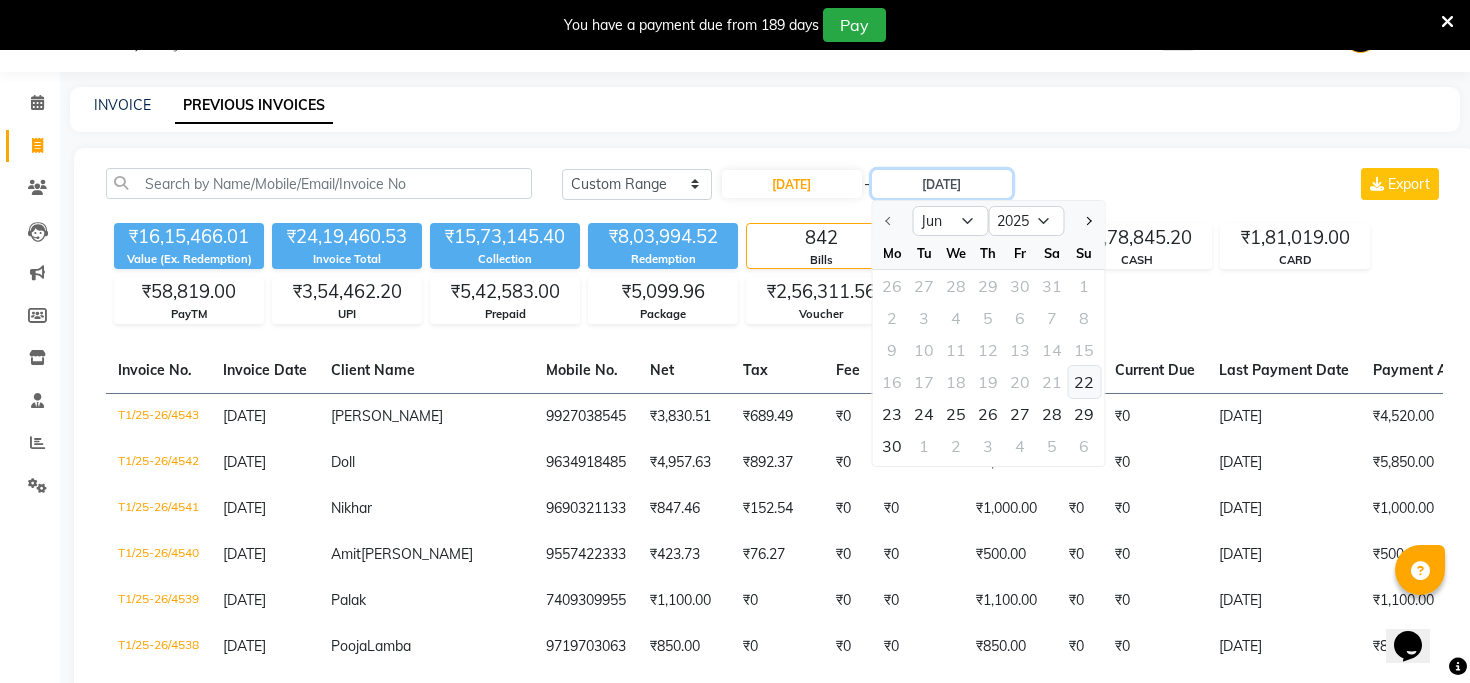 type on "22-06-2025" 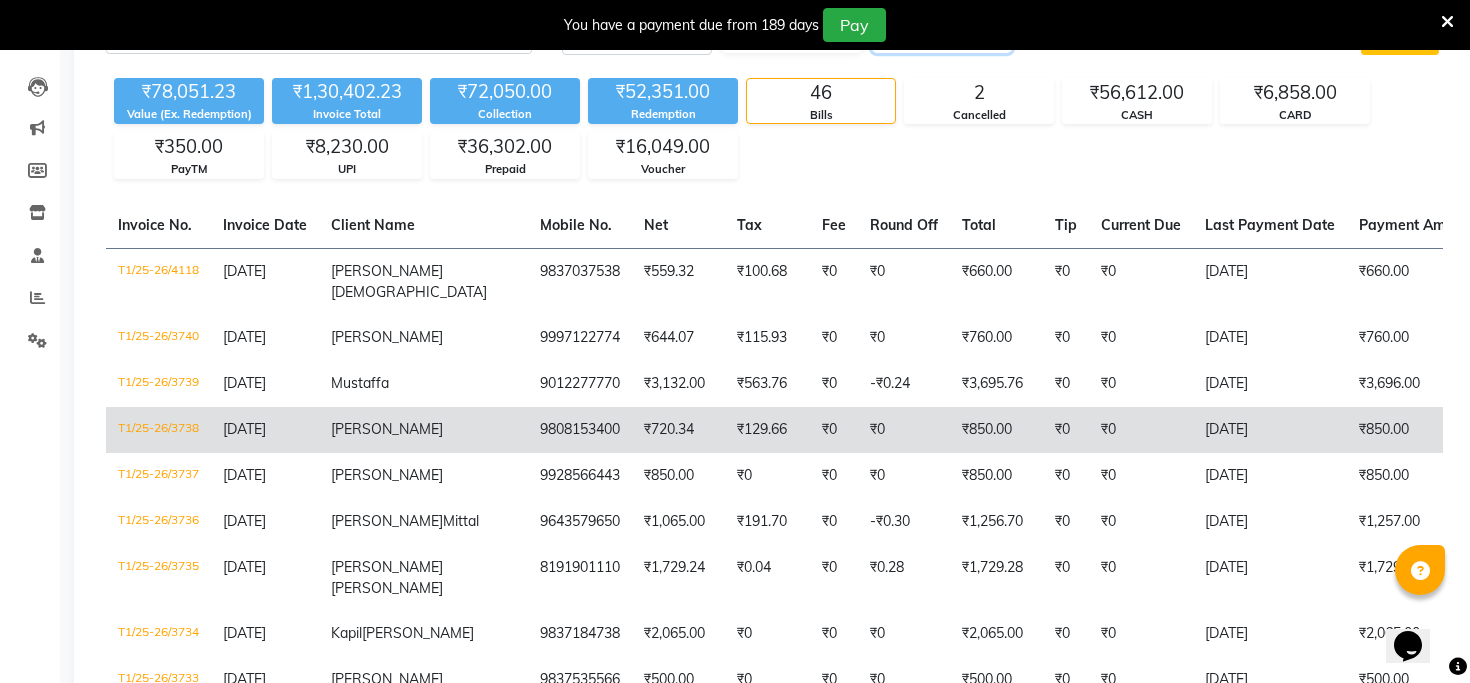 scroll, scrollTop: 199, scrollLeft: 0, axis: vertical 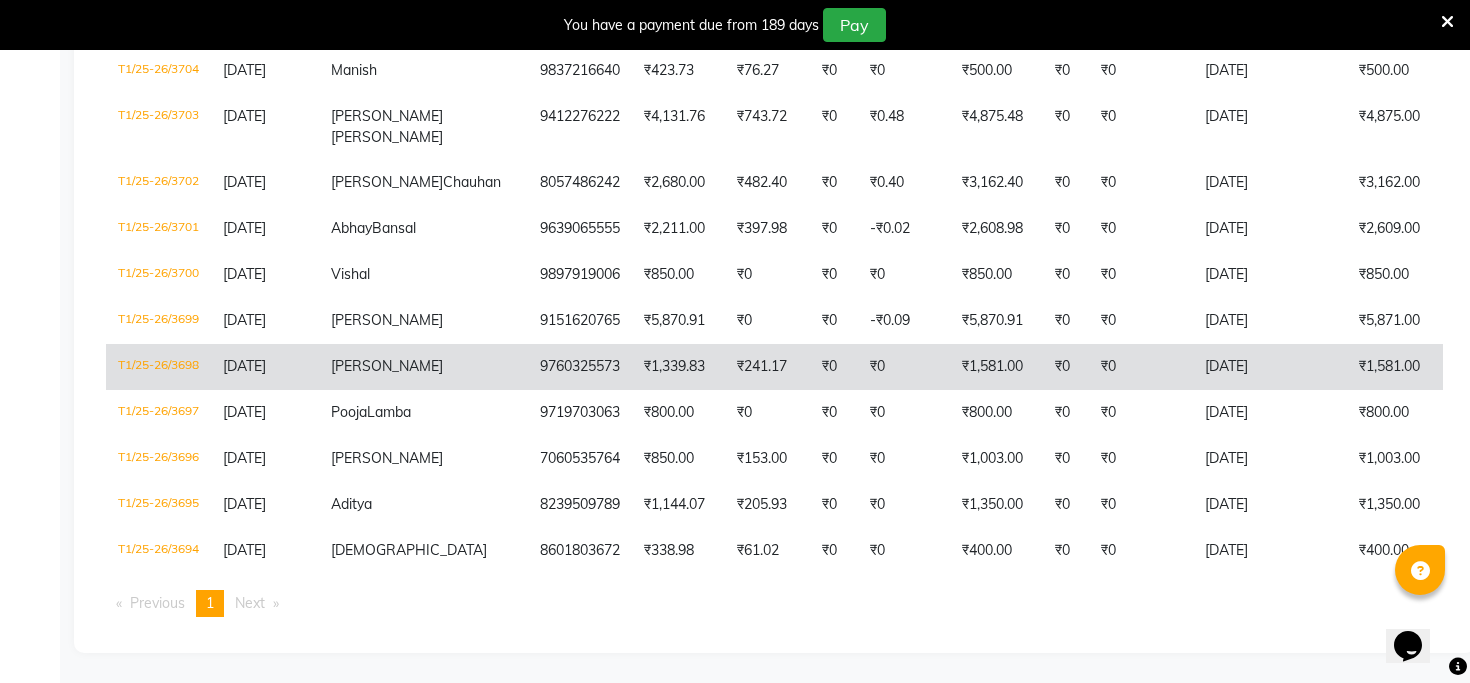 click on "₹1,581.00" 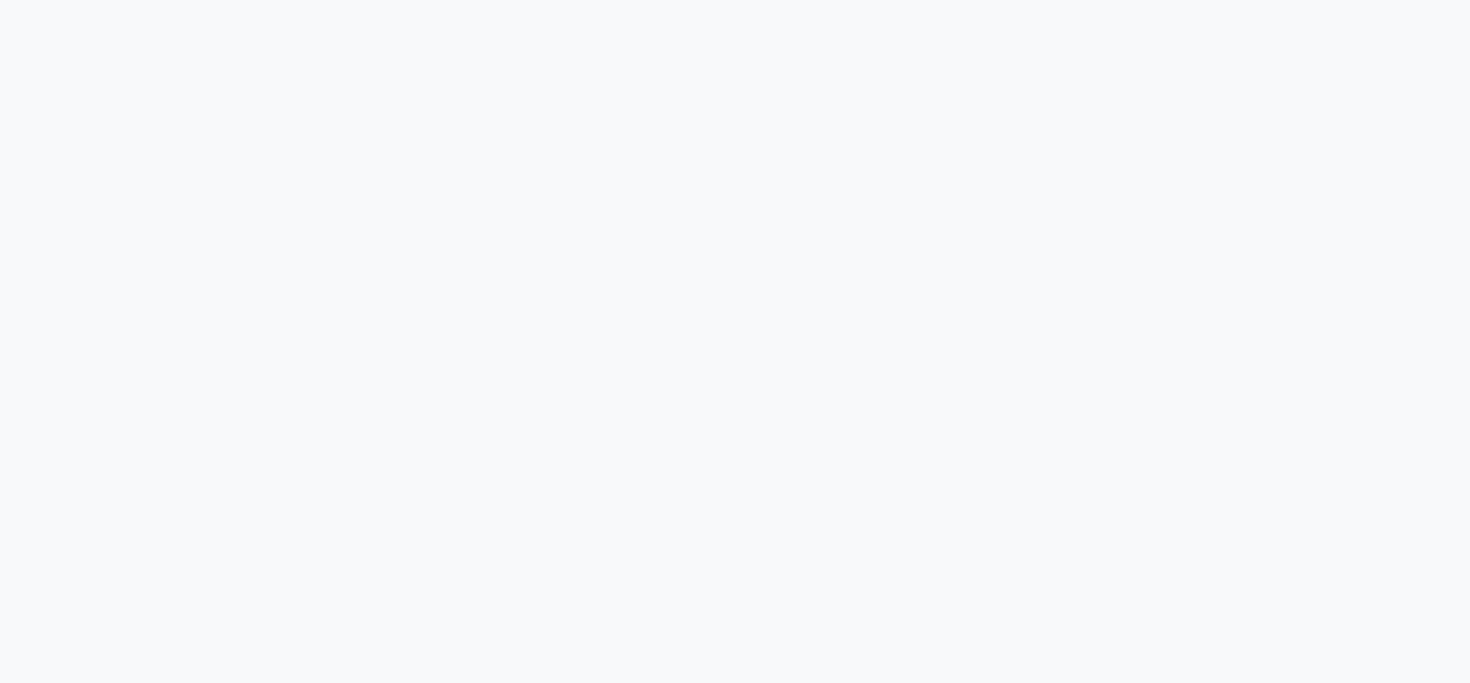 scroll, scrollTop: 0, scrollLeft: 0, axis: both 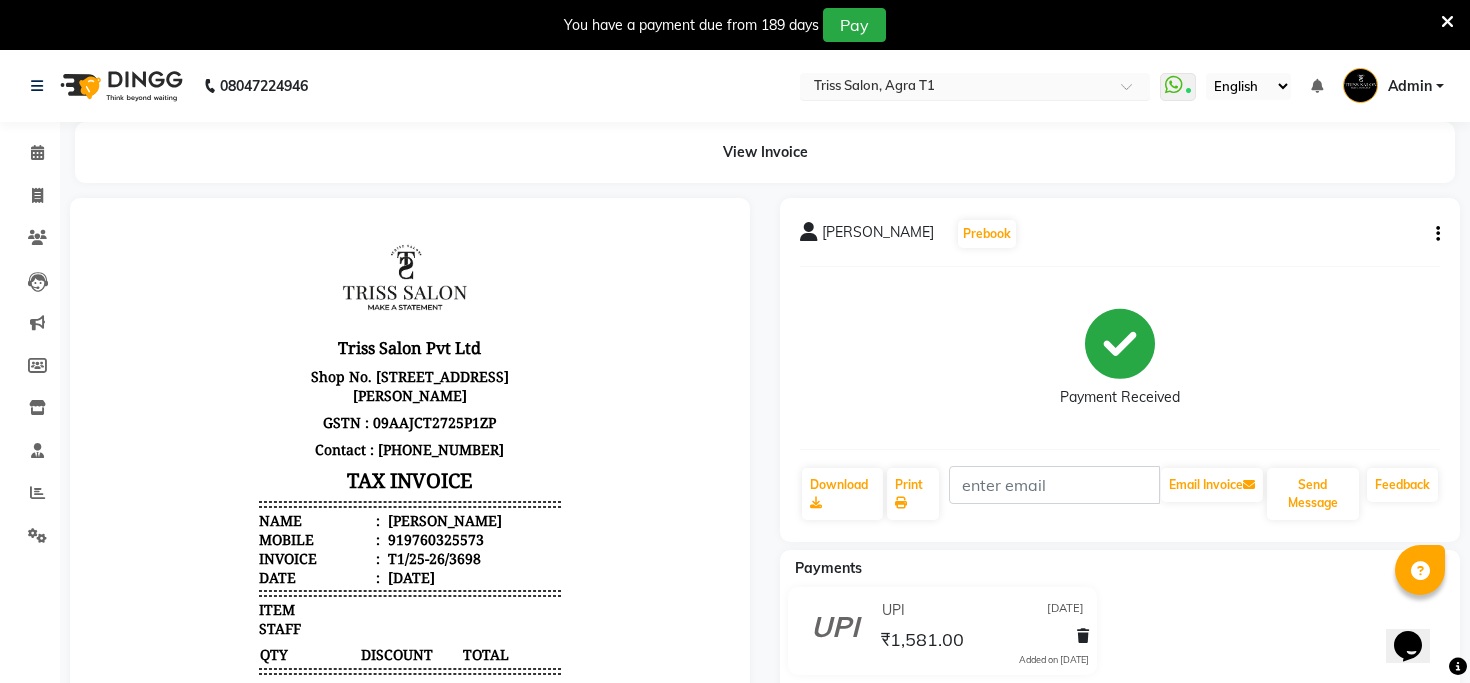 click at bounding box center [955, 88] 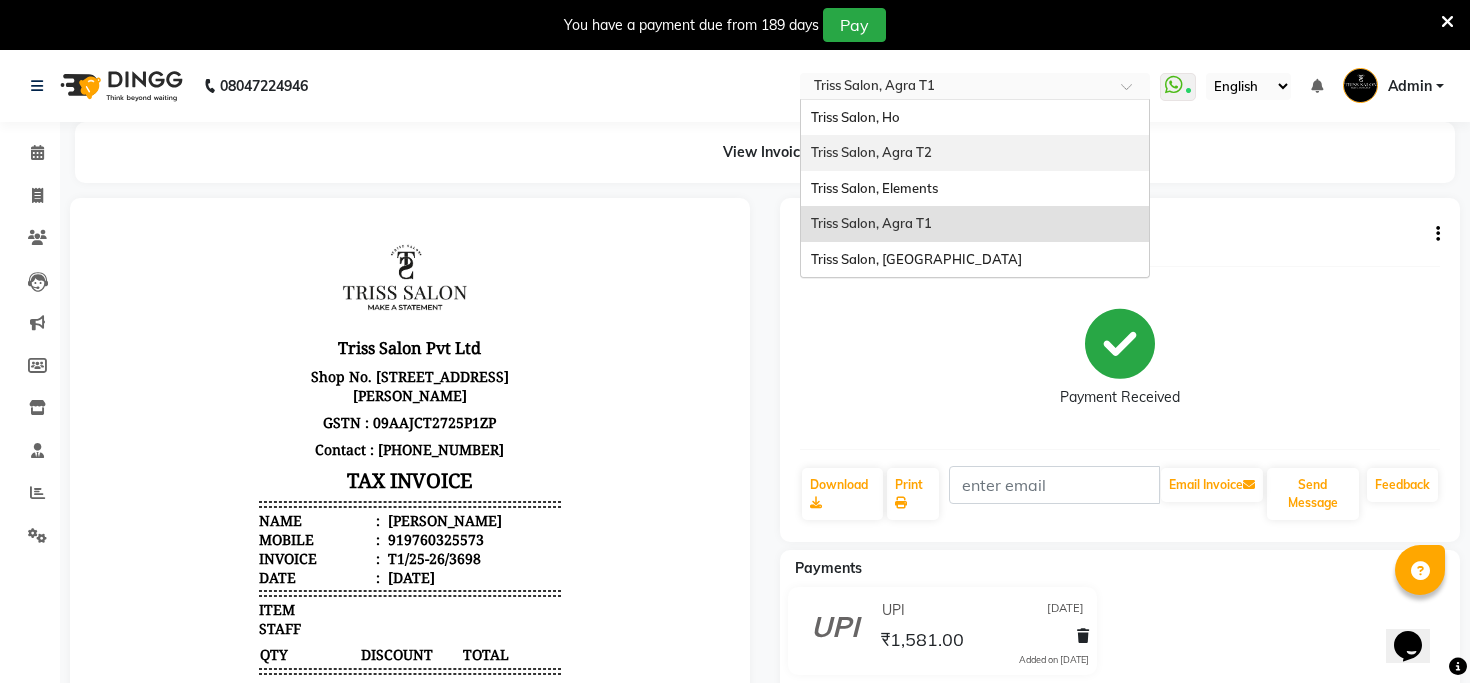 click on "Triss Salon, Agra T2" at bounding box center [975, 153] 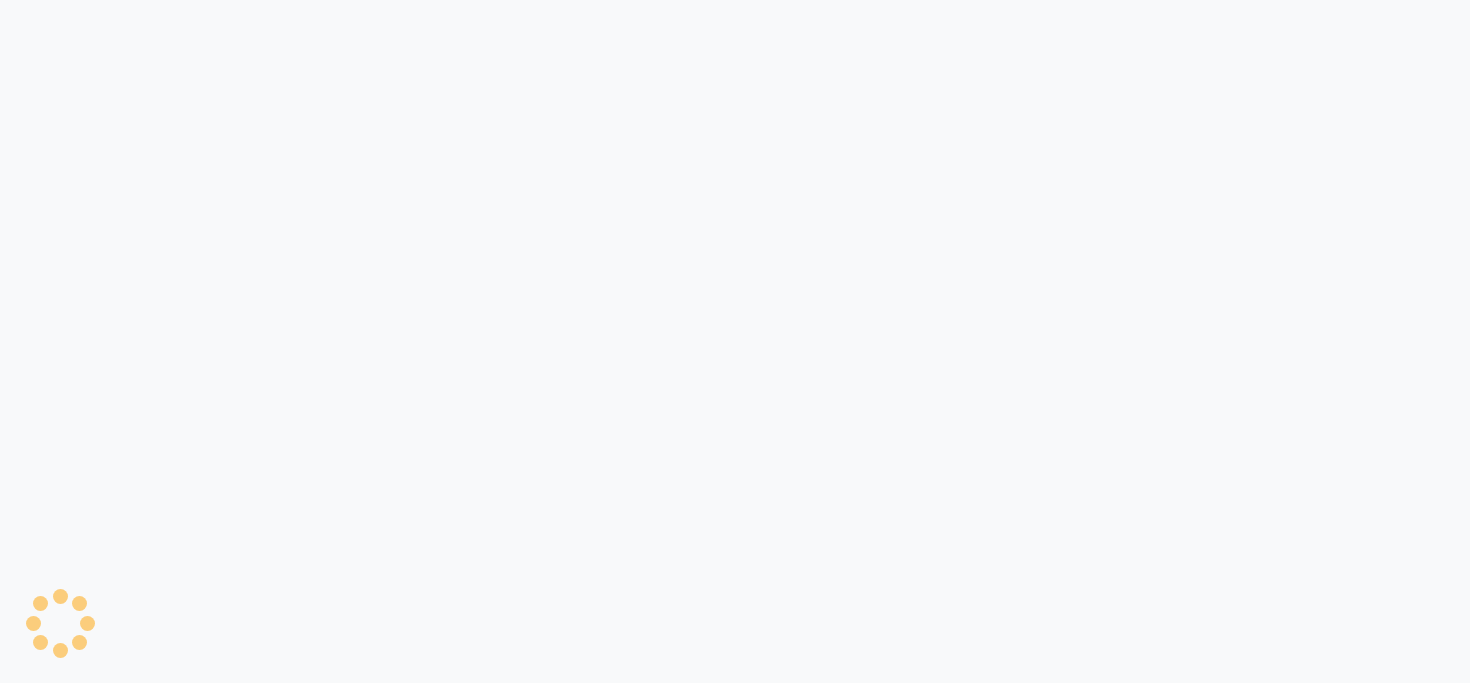 scroll, scrollTop: 0, scrollLeft: 0, axis: both 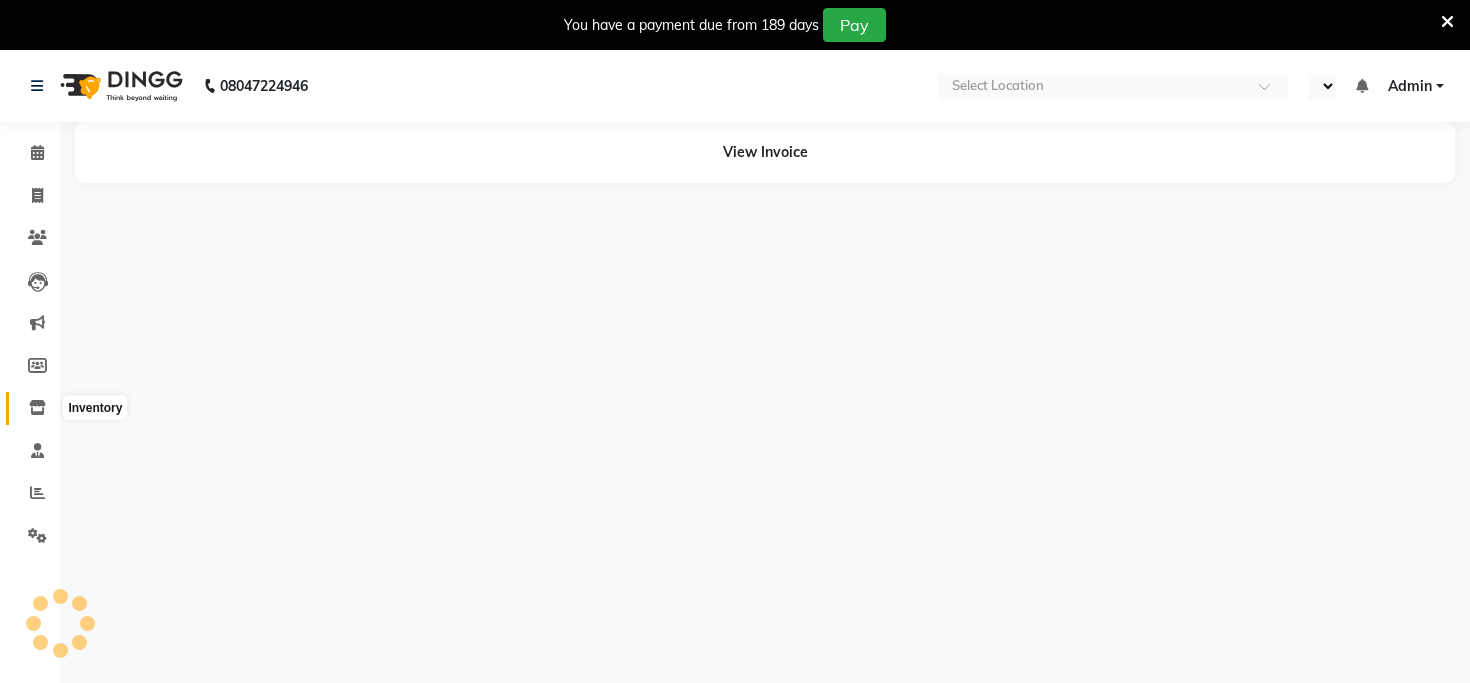 select on "en" 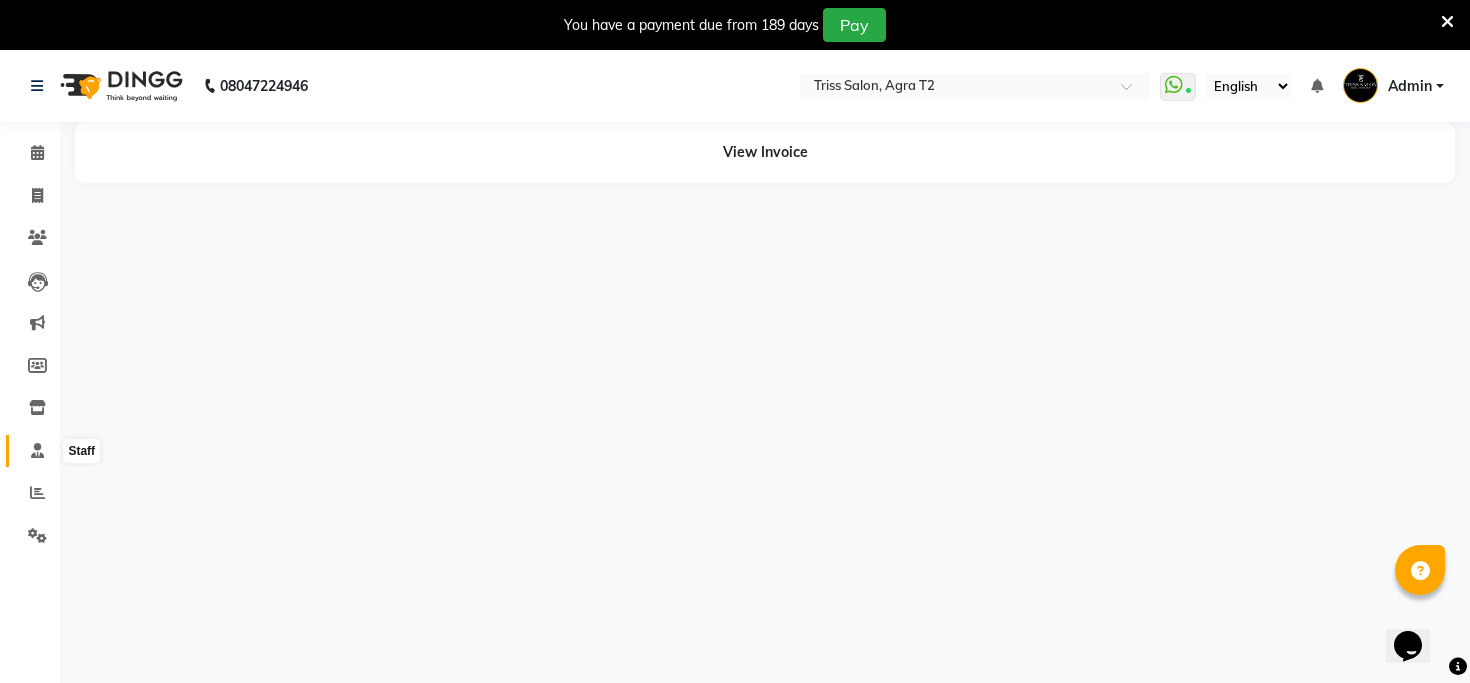 scroll, scrollTop: 0, scrollLeft: 0, axis: both 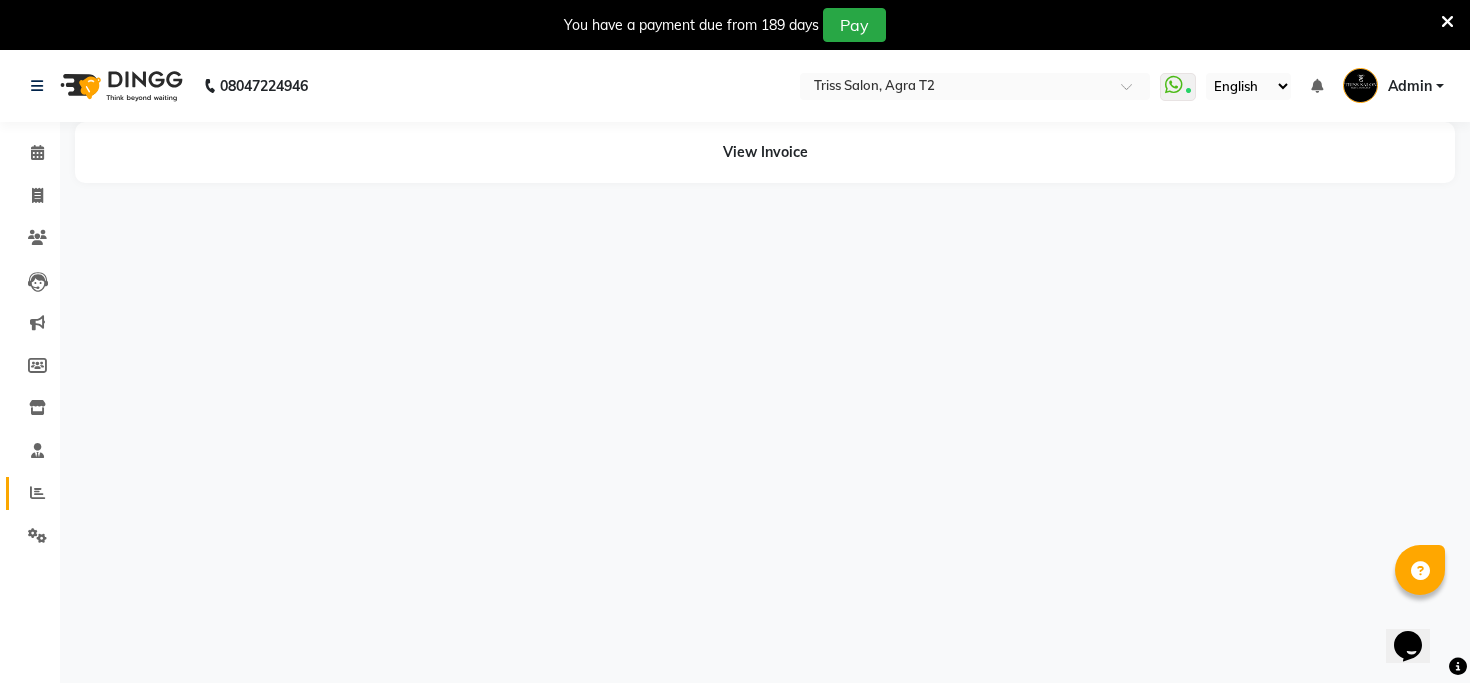 click 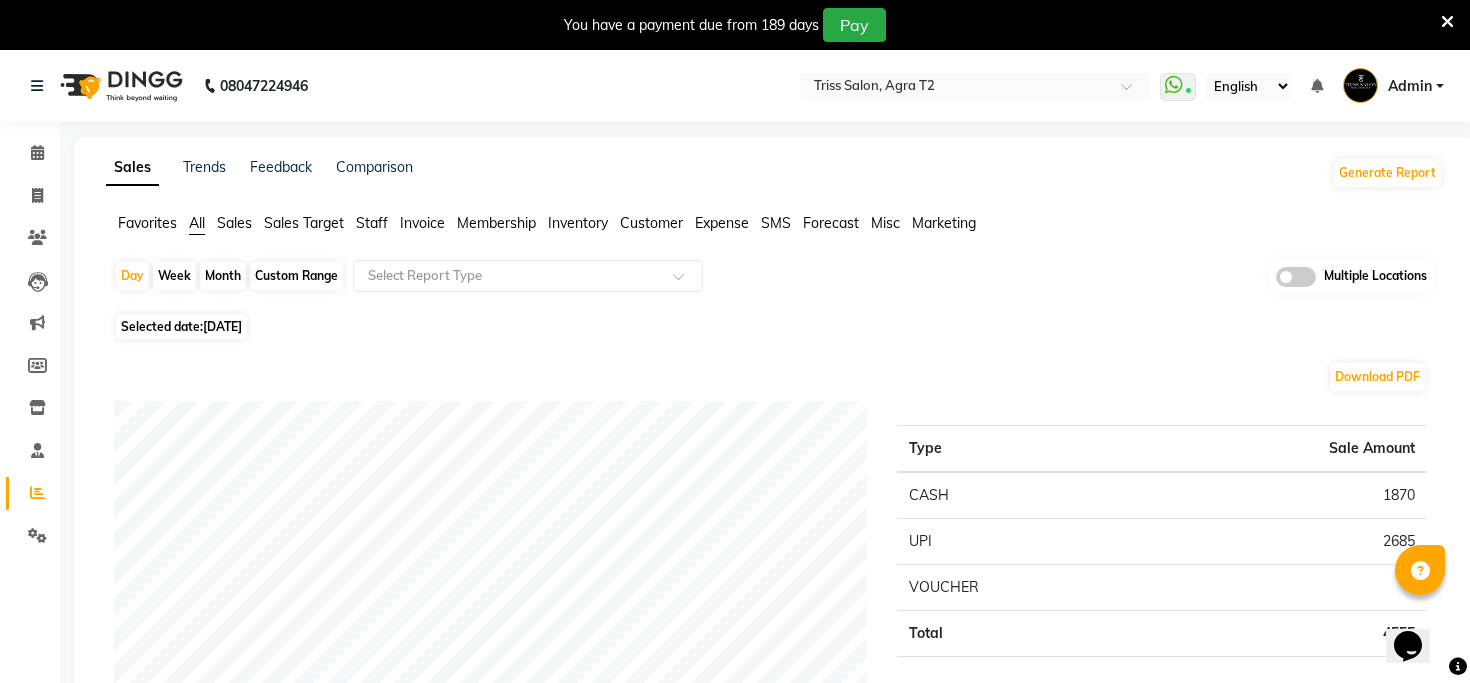 click on "Sales" 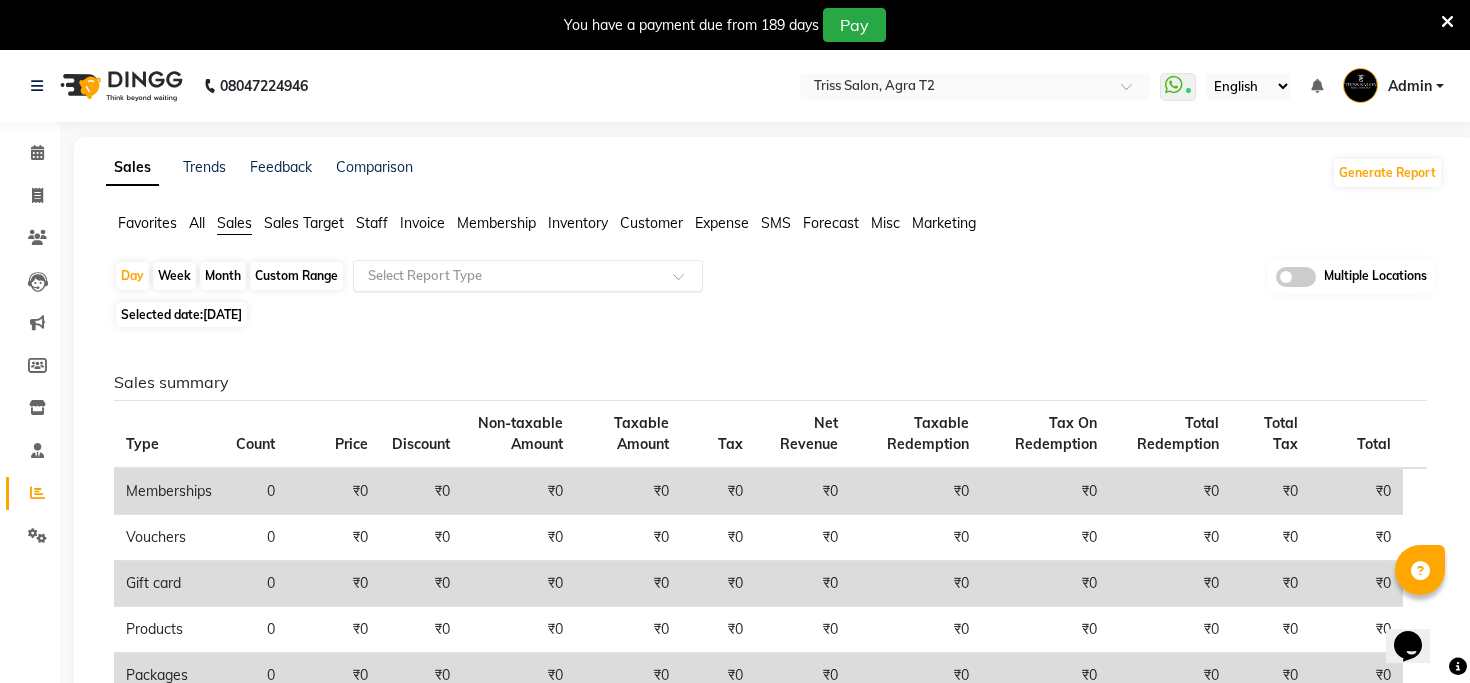 click 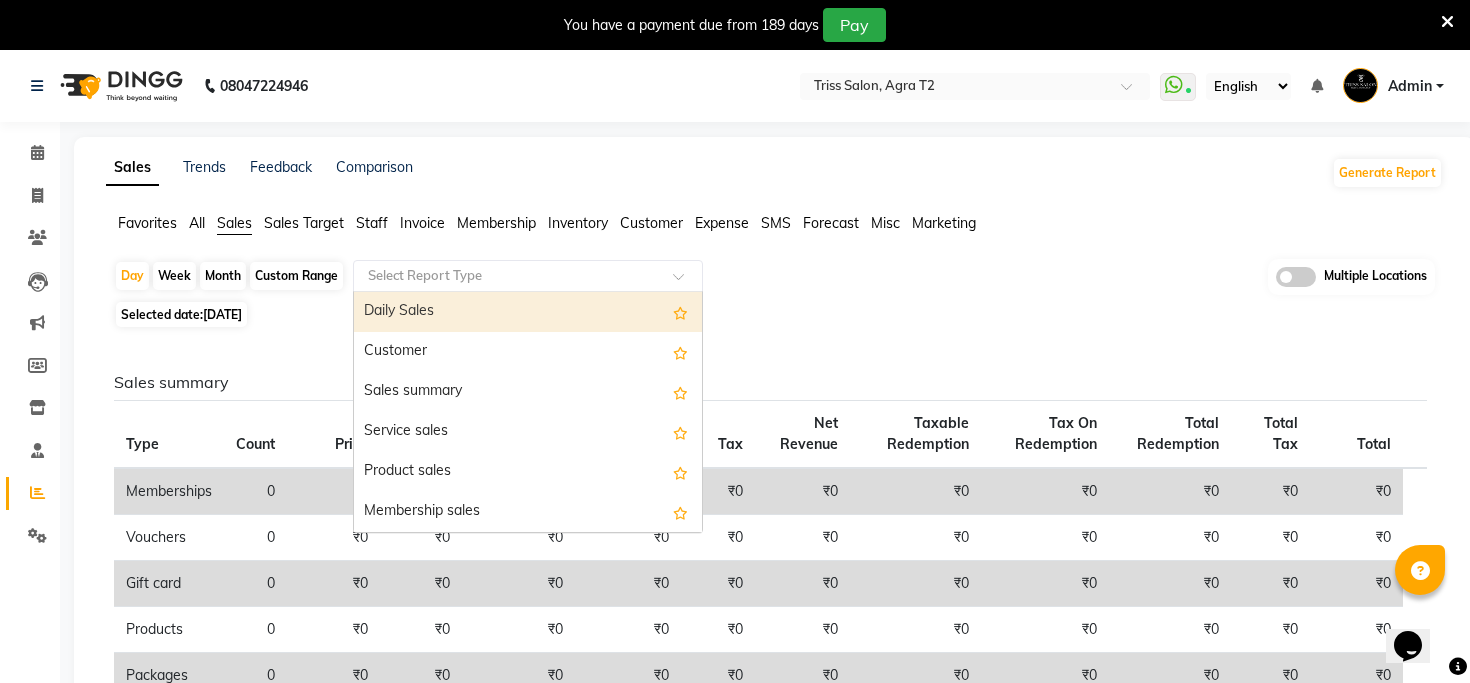 click on "Daily Sales" at bounding box center [528, 312] 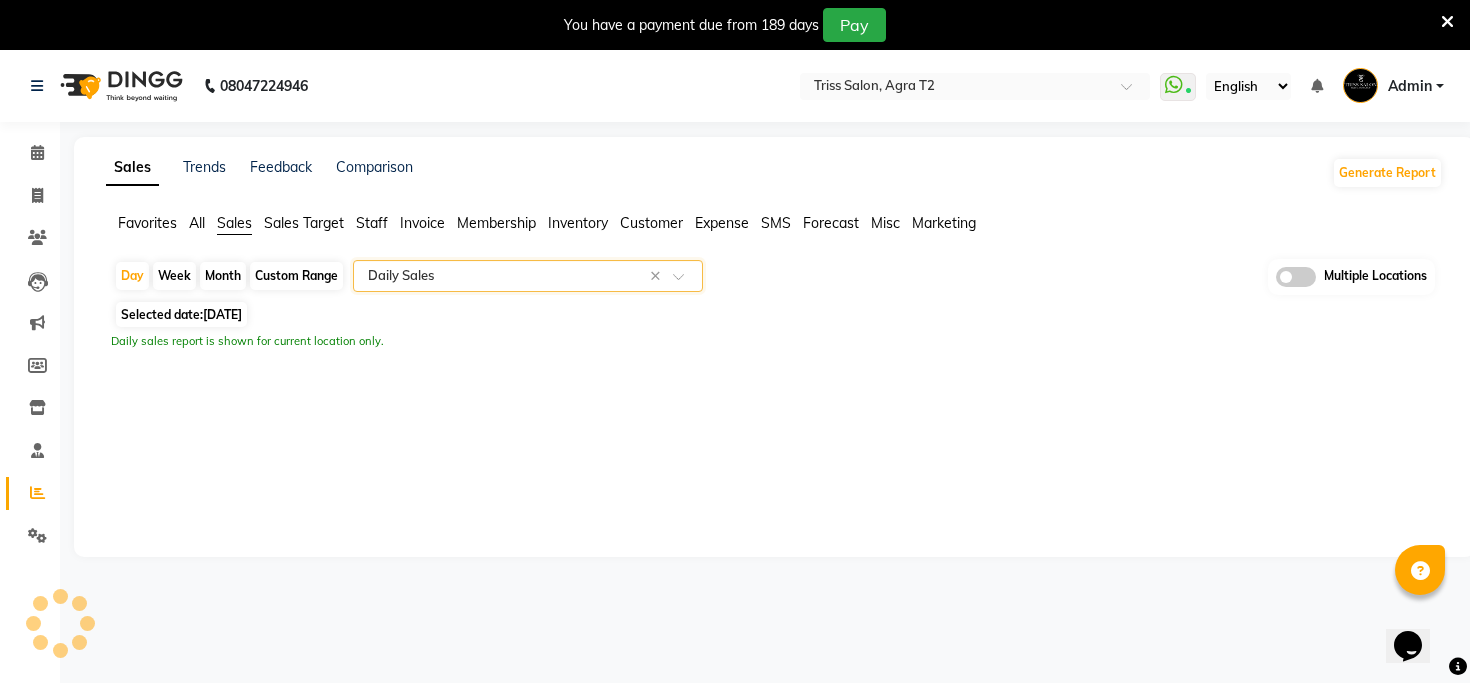 select on "full_report" 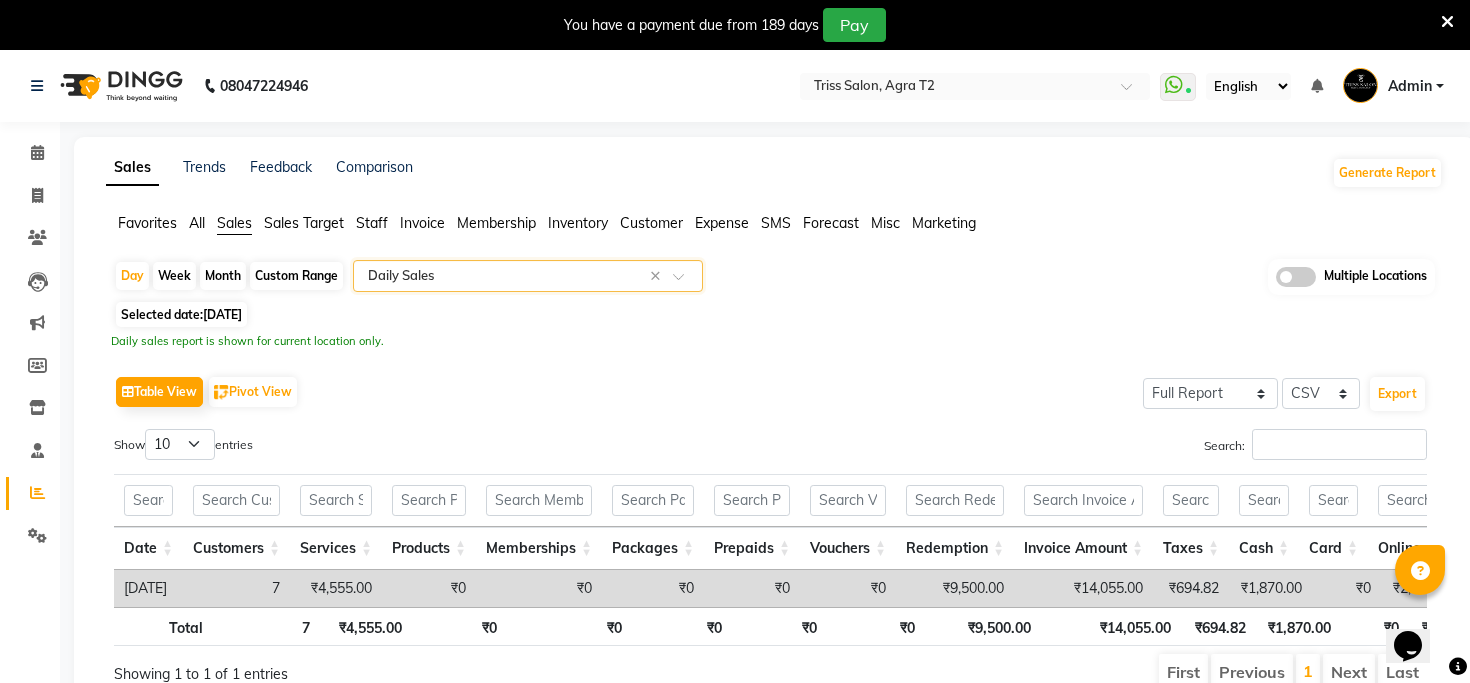 click on "Month" 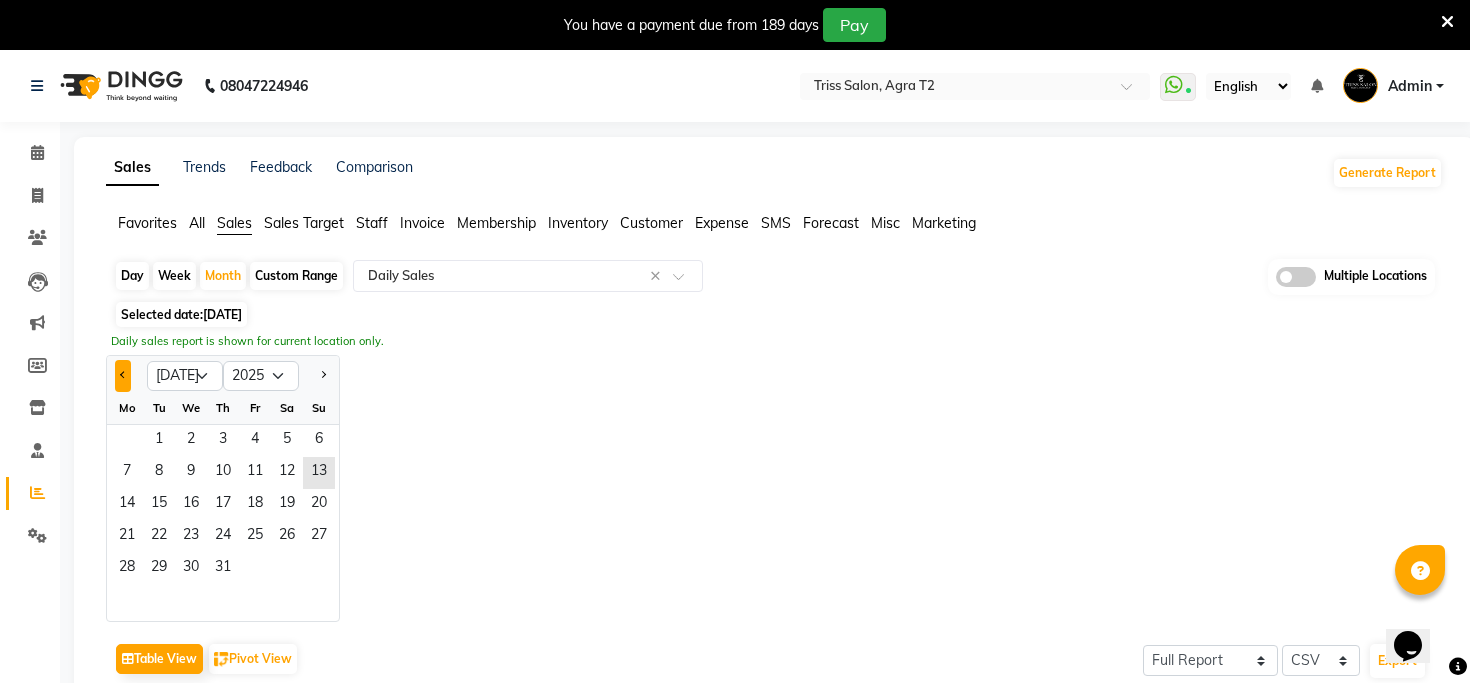 click 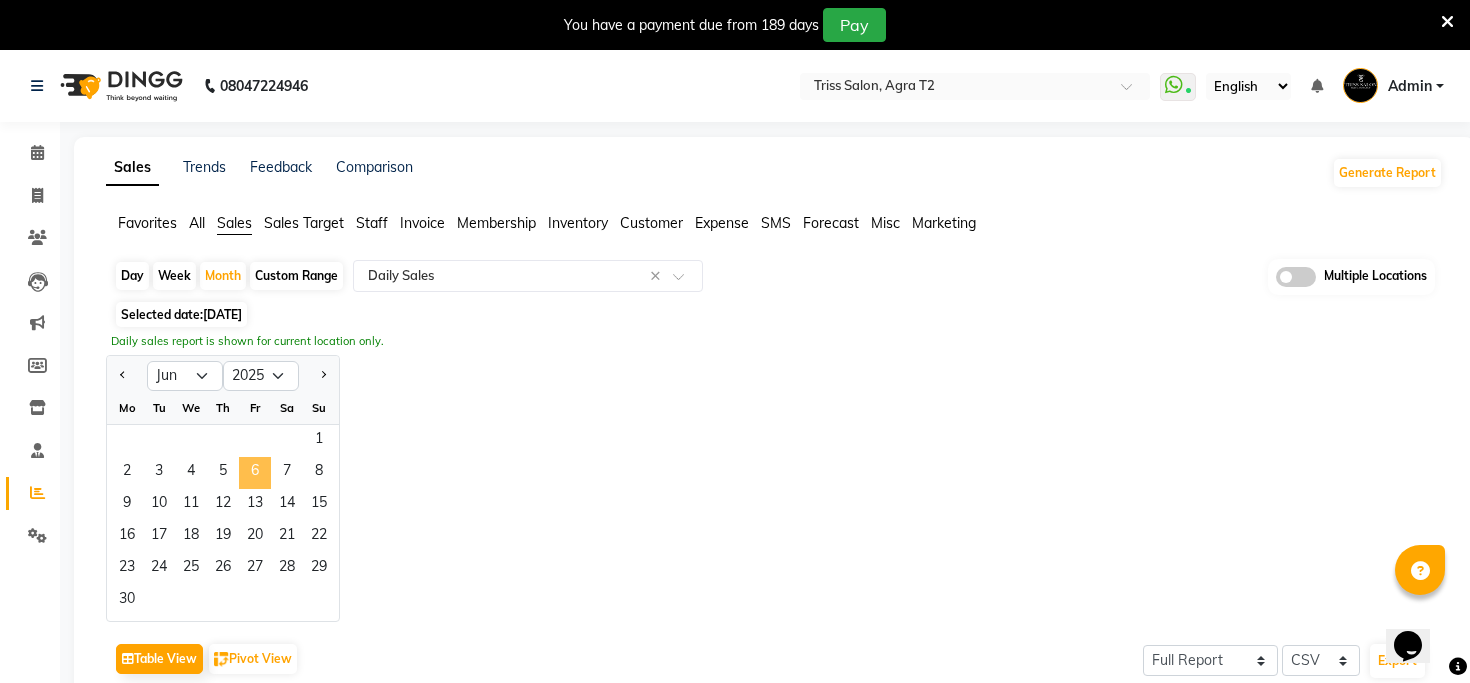 click on "6" 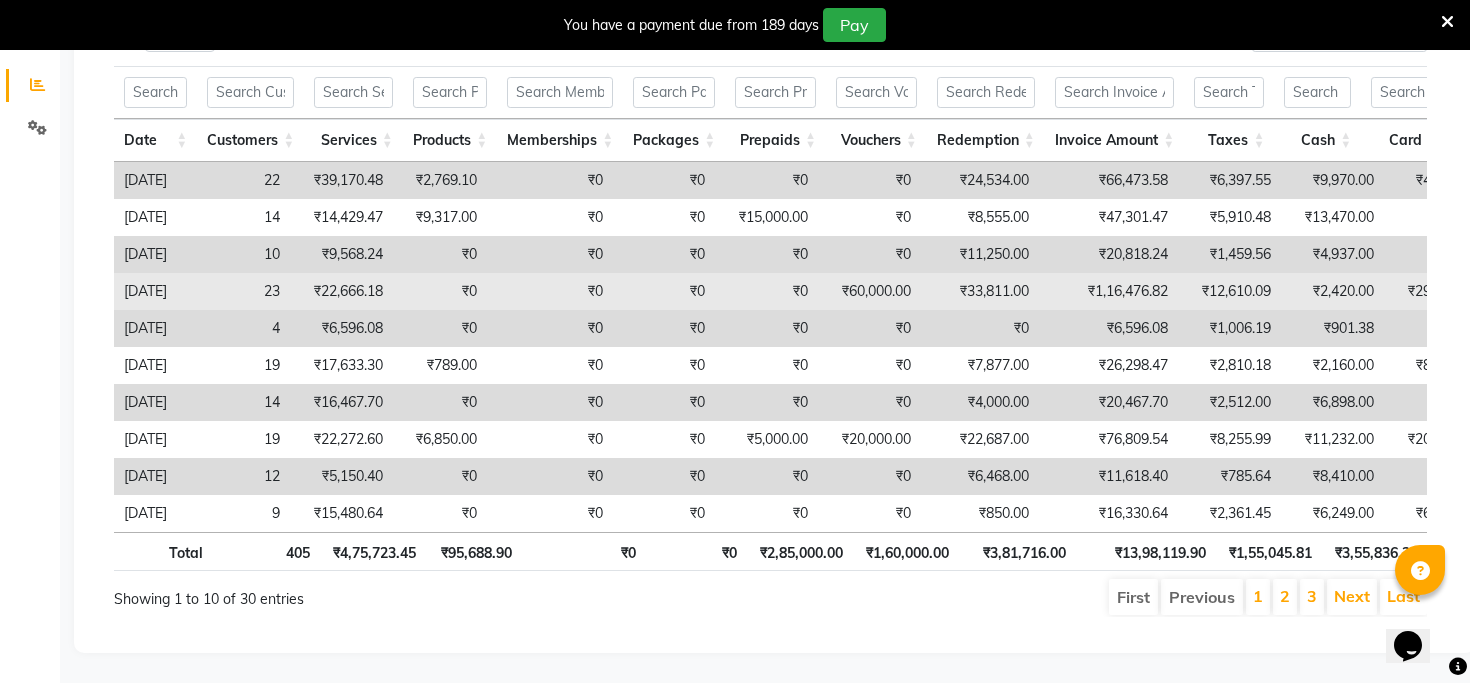 scroll, scrollTop: 0, scrollLeft: 0, axis: both 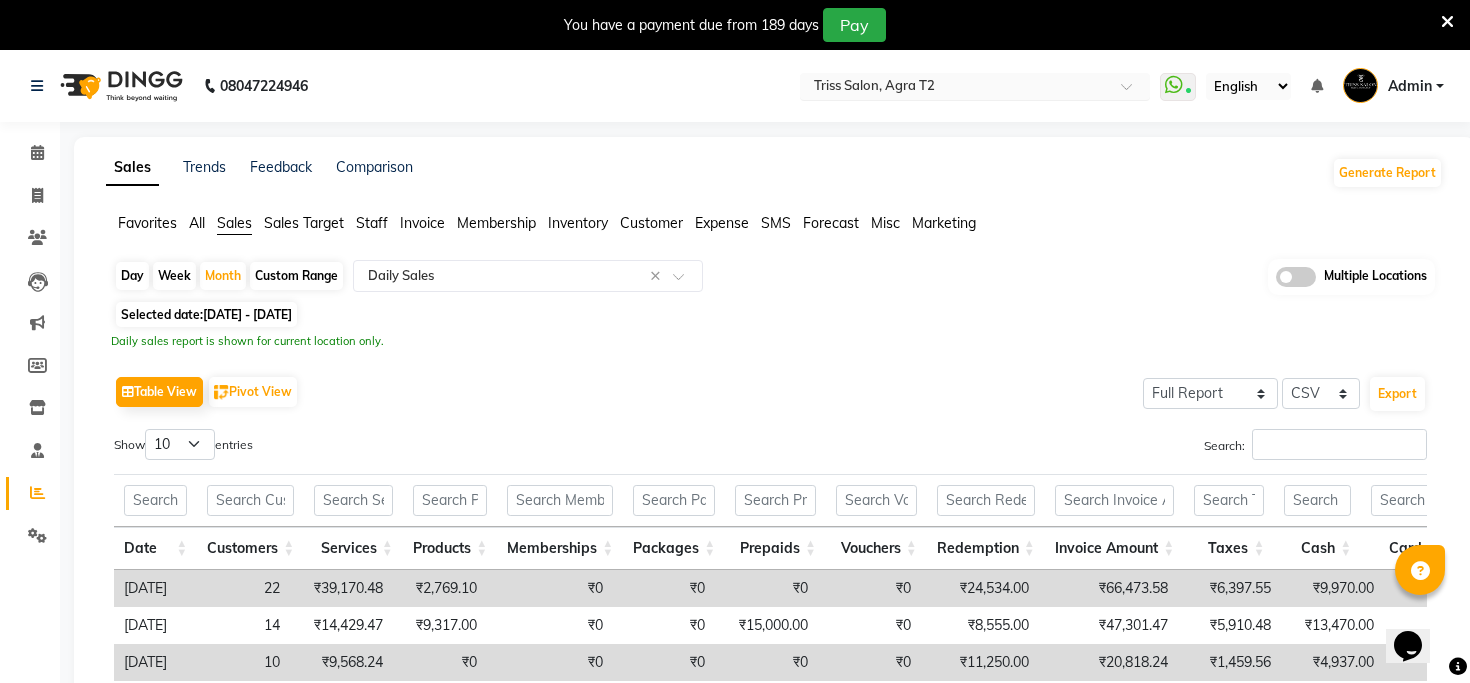 click at bounding box center [955, 88] 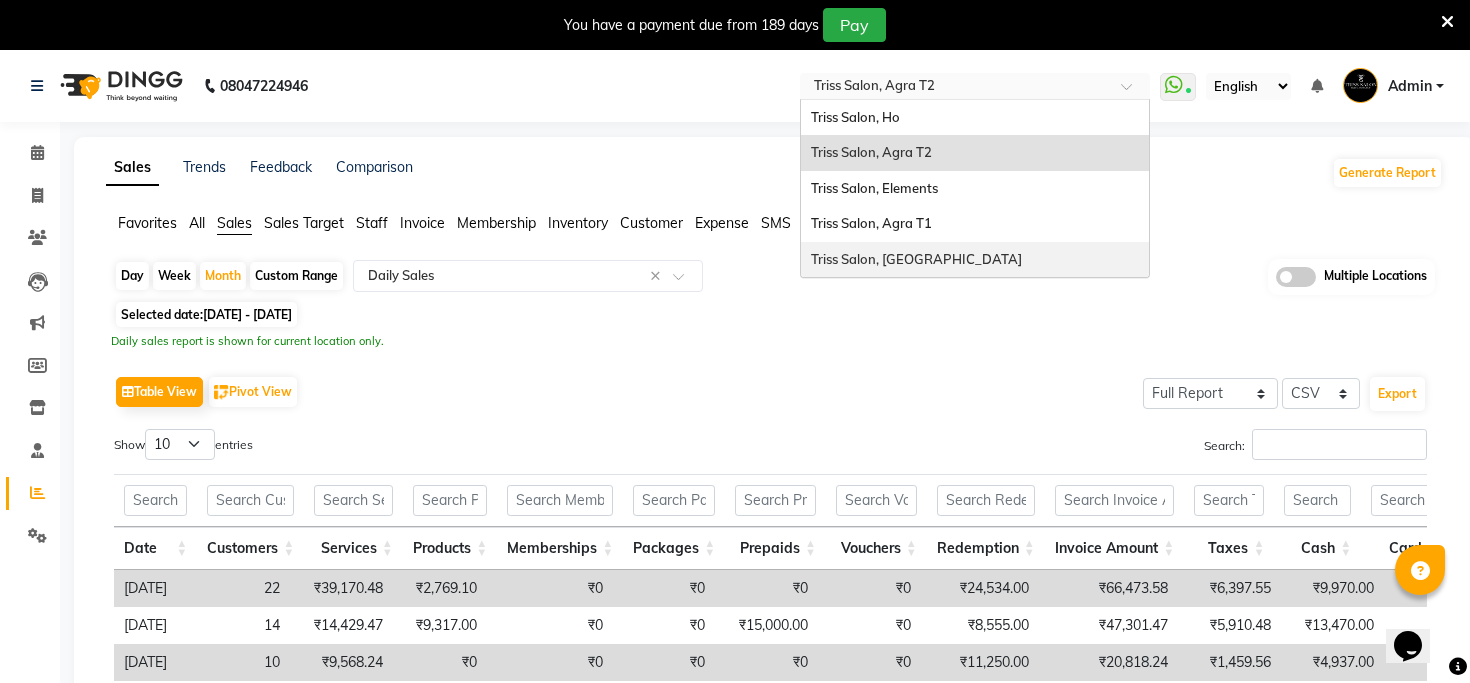 click on "Triss Salon, Mathura" at bounding box center (975, 260) 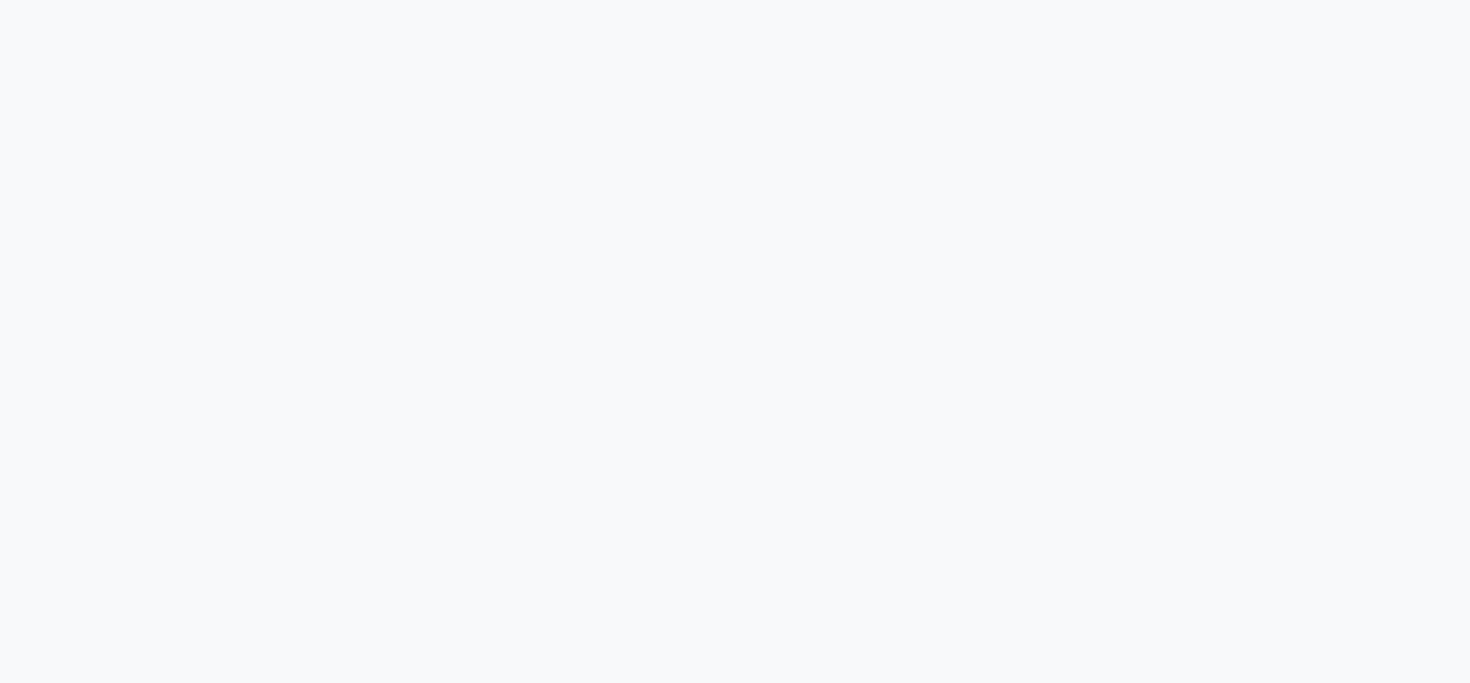 scroll, scrollTop: 0, scrollLeft: 0, axis: both 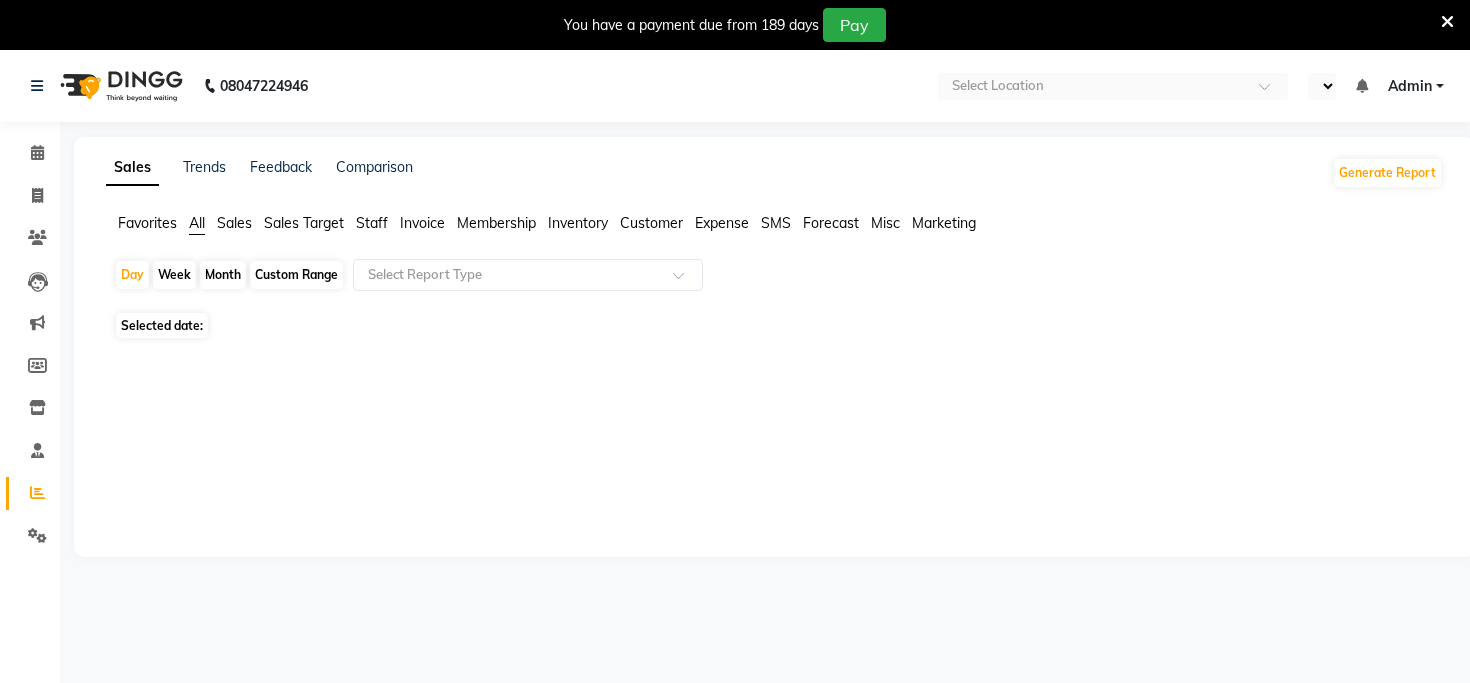 select on "en" 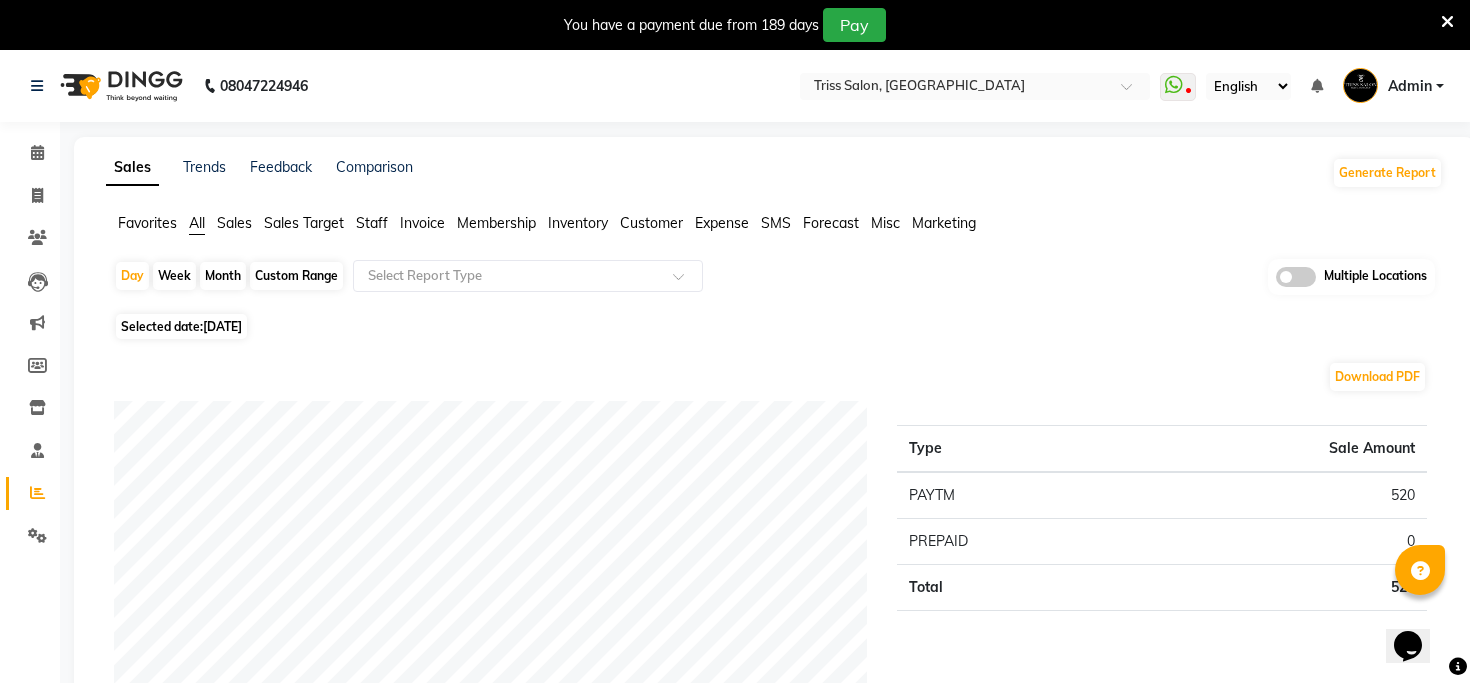 scroll, scrollTop: 0, scrollLeft: 0, axis: both 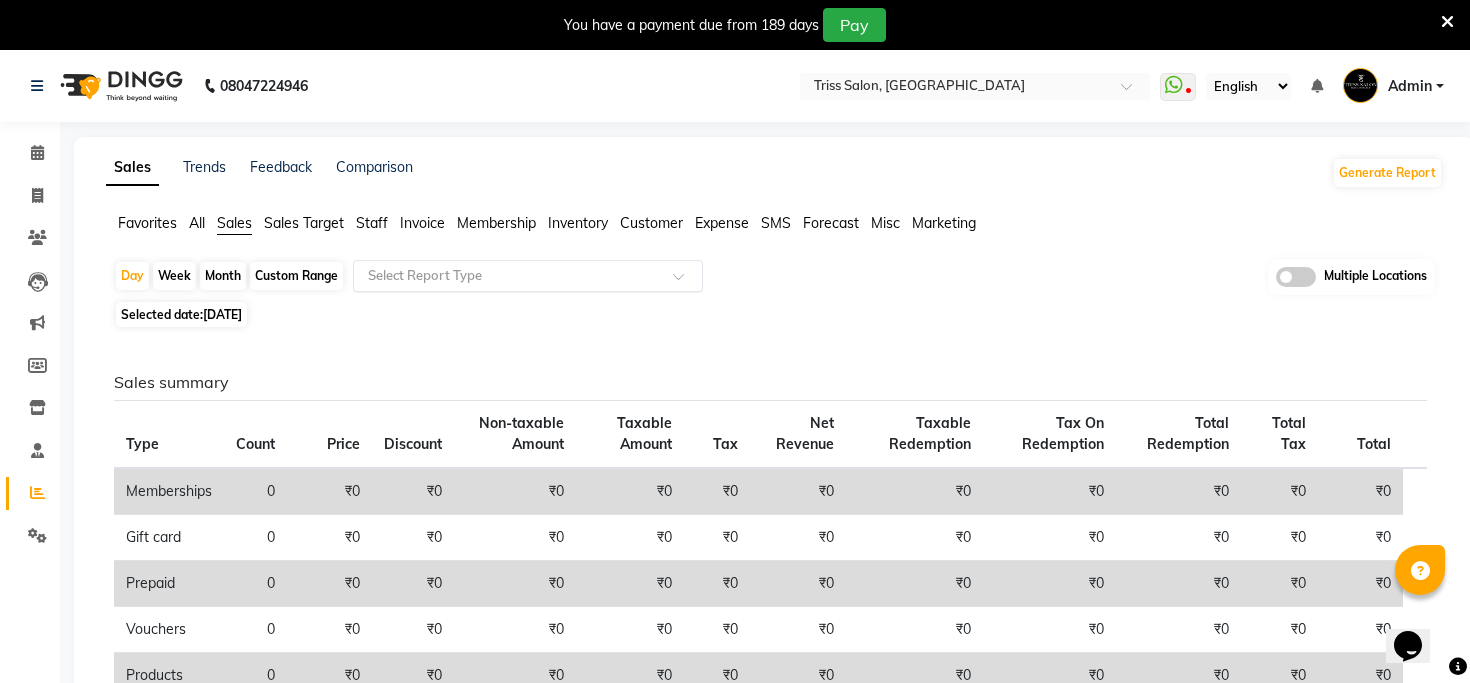click 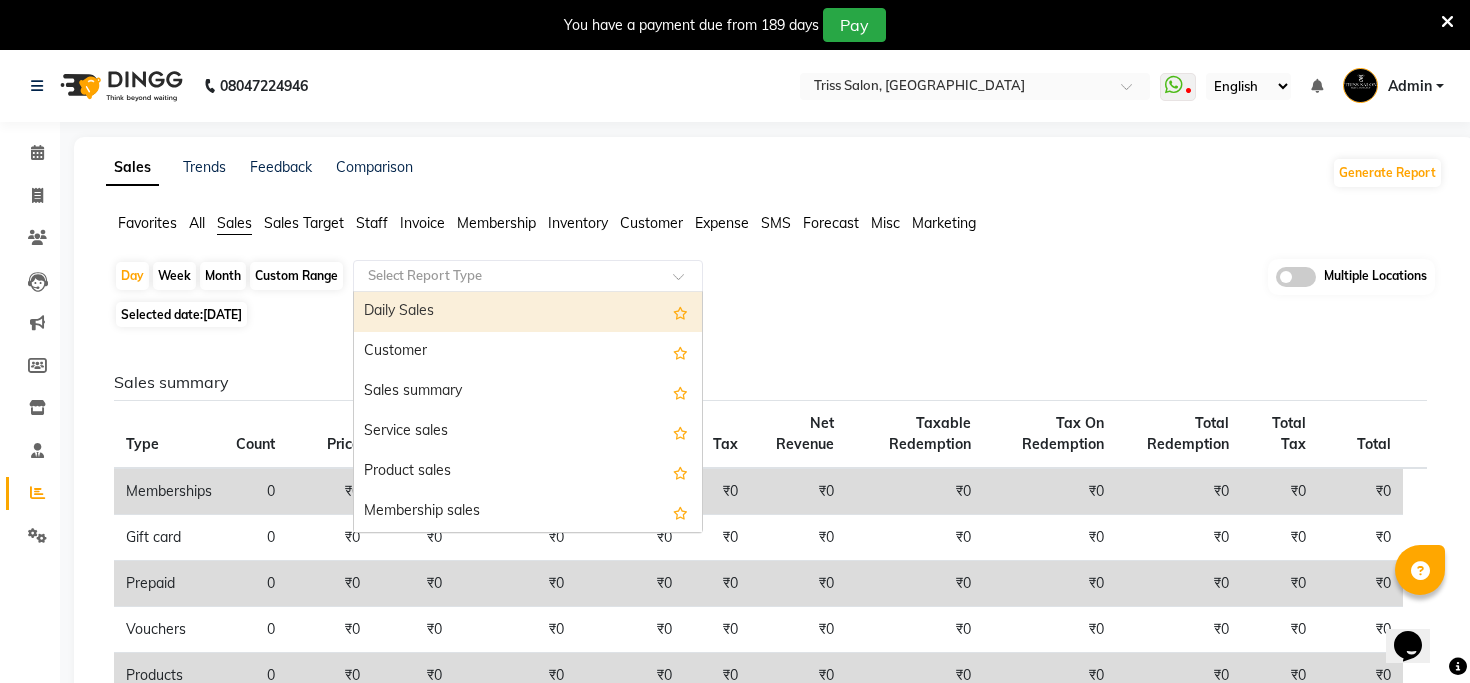 click on "Daily Sales" at bounding box center (528, 312) 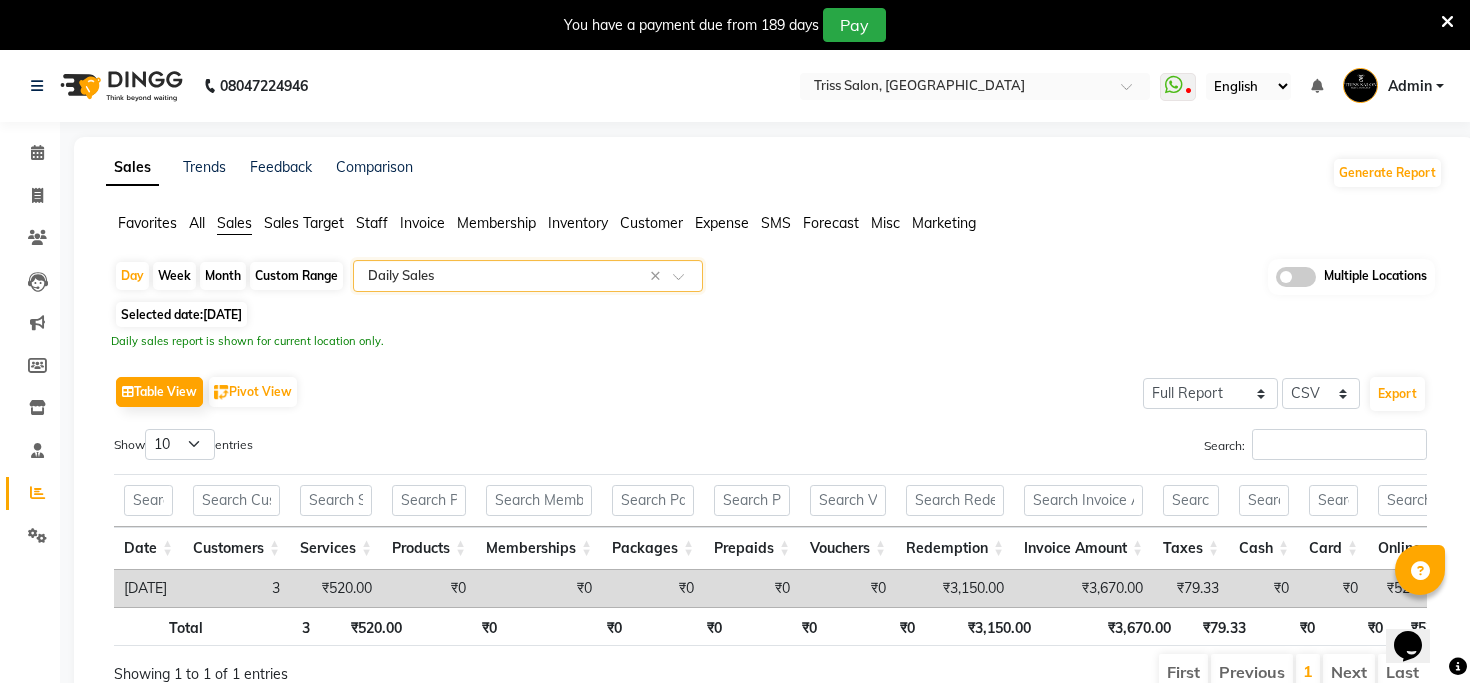 click on "Month" 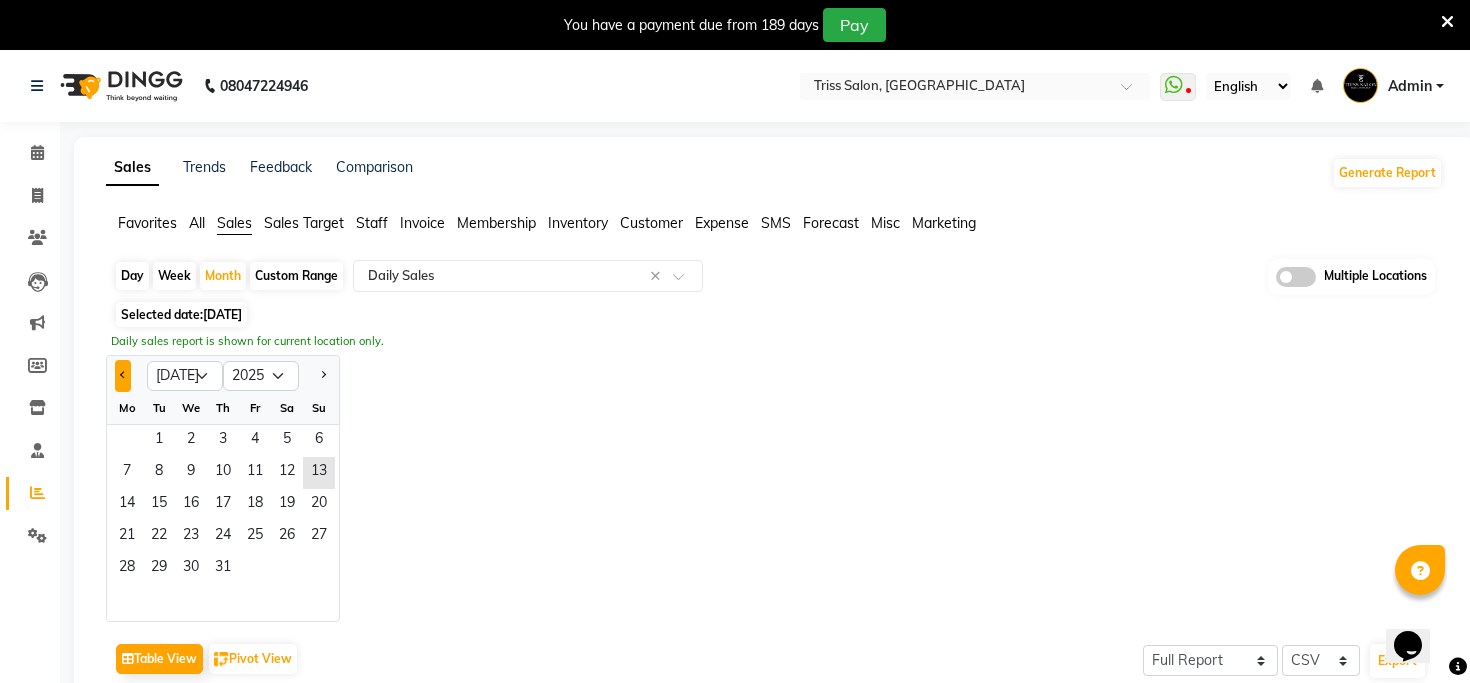 click 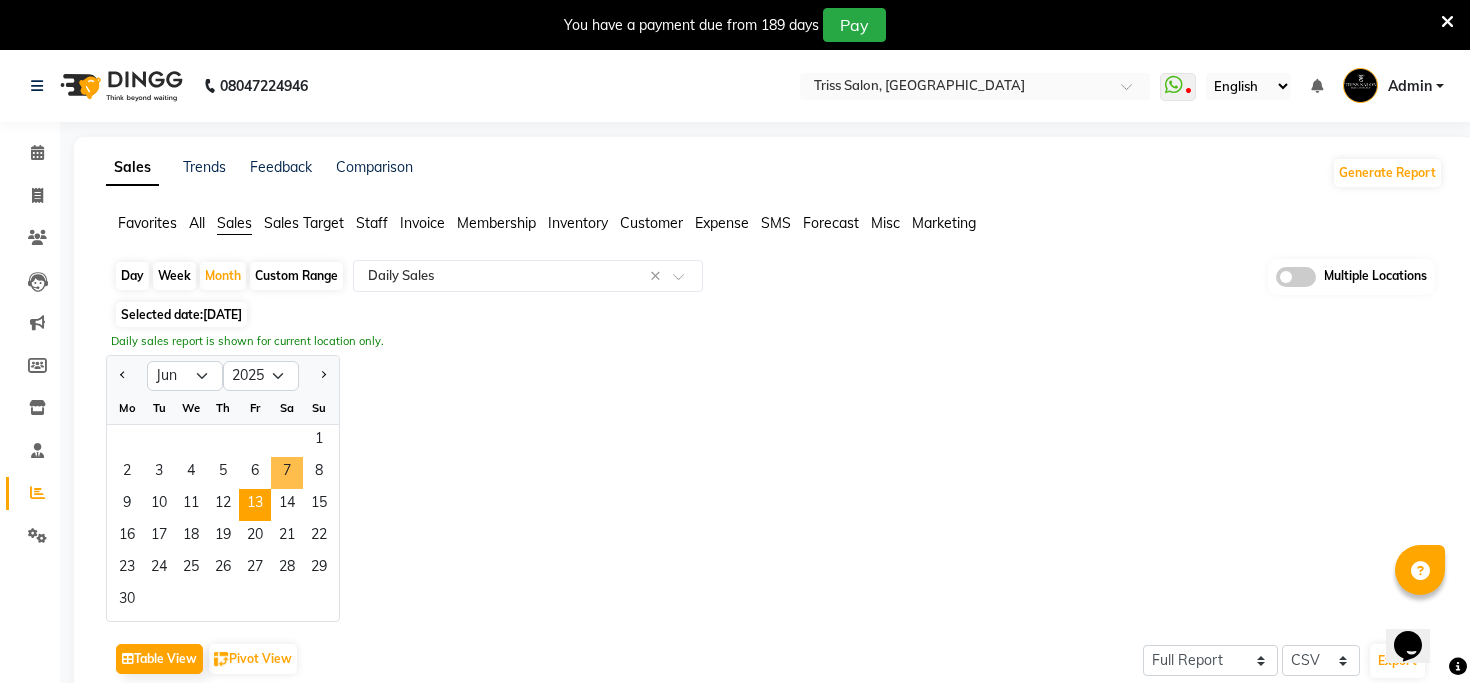 click on "13" 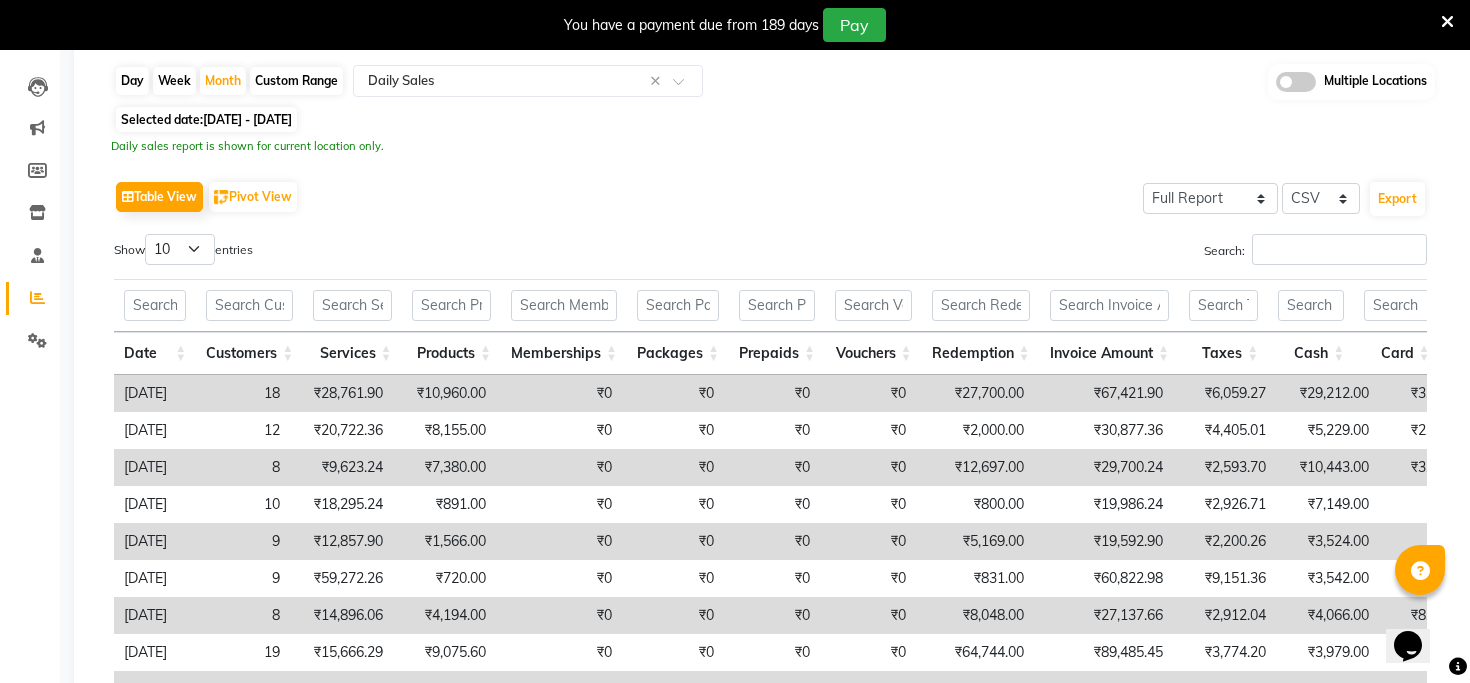 scroll, scrollTop: 408, scrollLeft: 0, axis: vertical 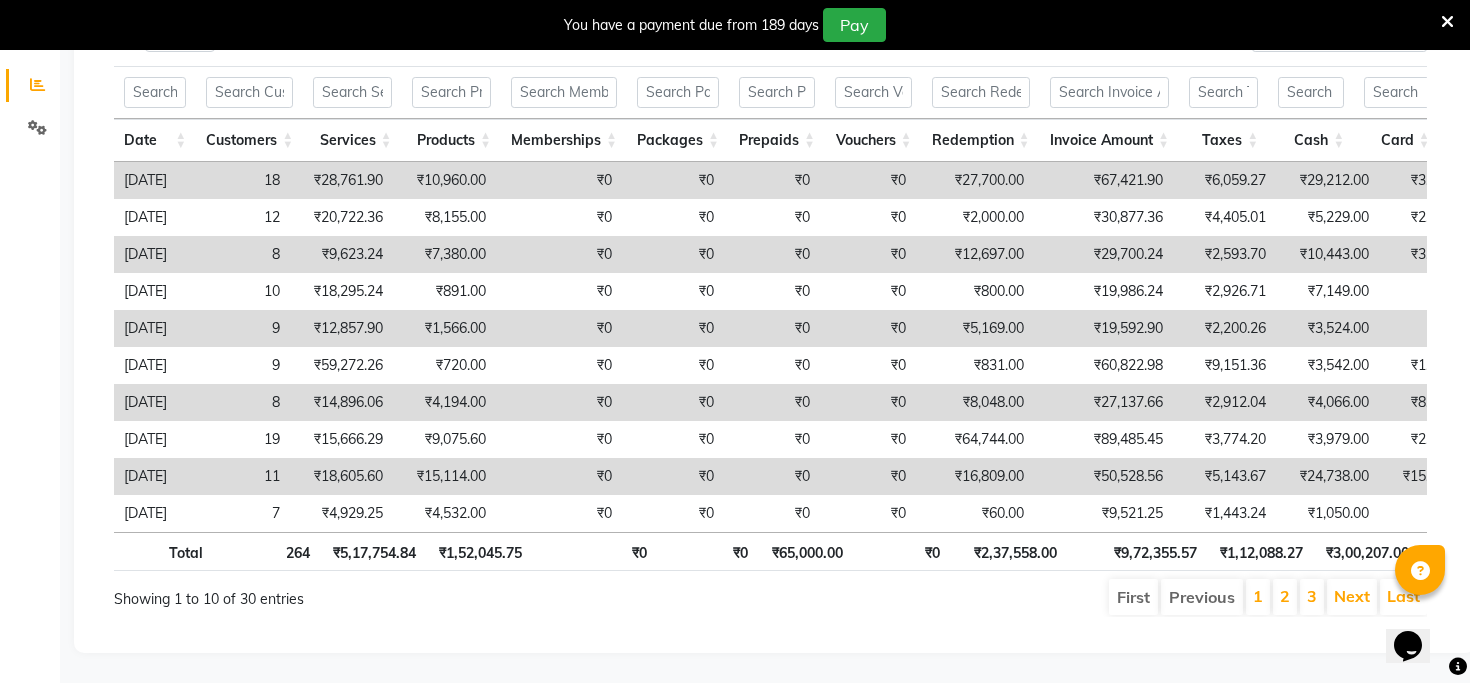 click on "Prepaids" at bounding box center (777, 140) 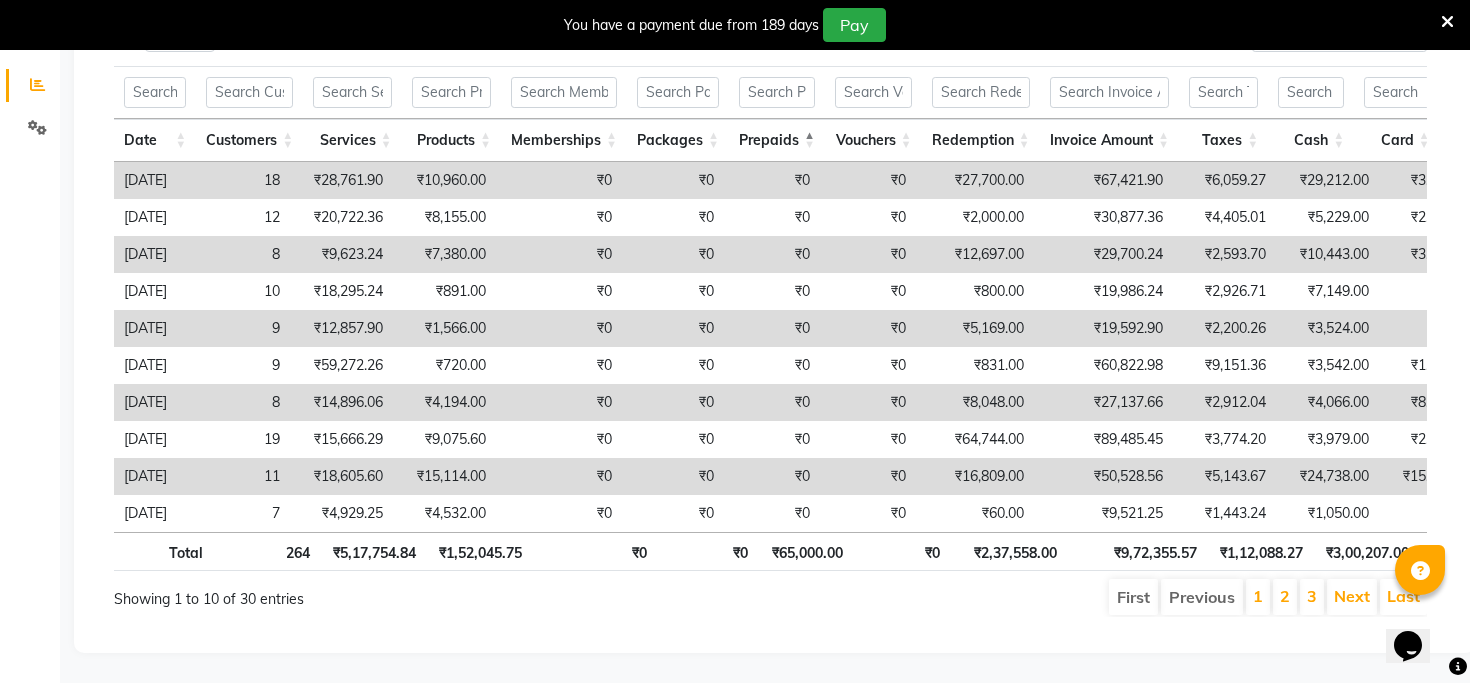 click on "Prepaids" at bounding box center [777, 140] 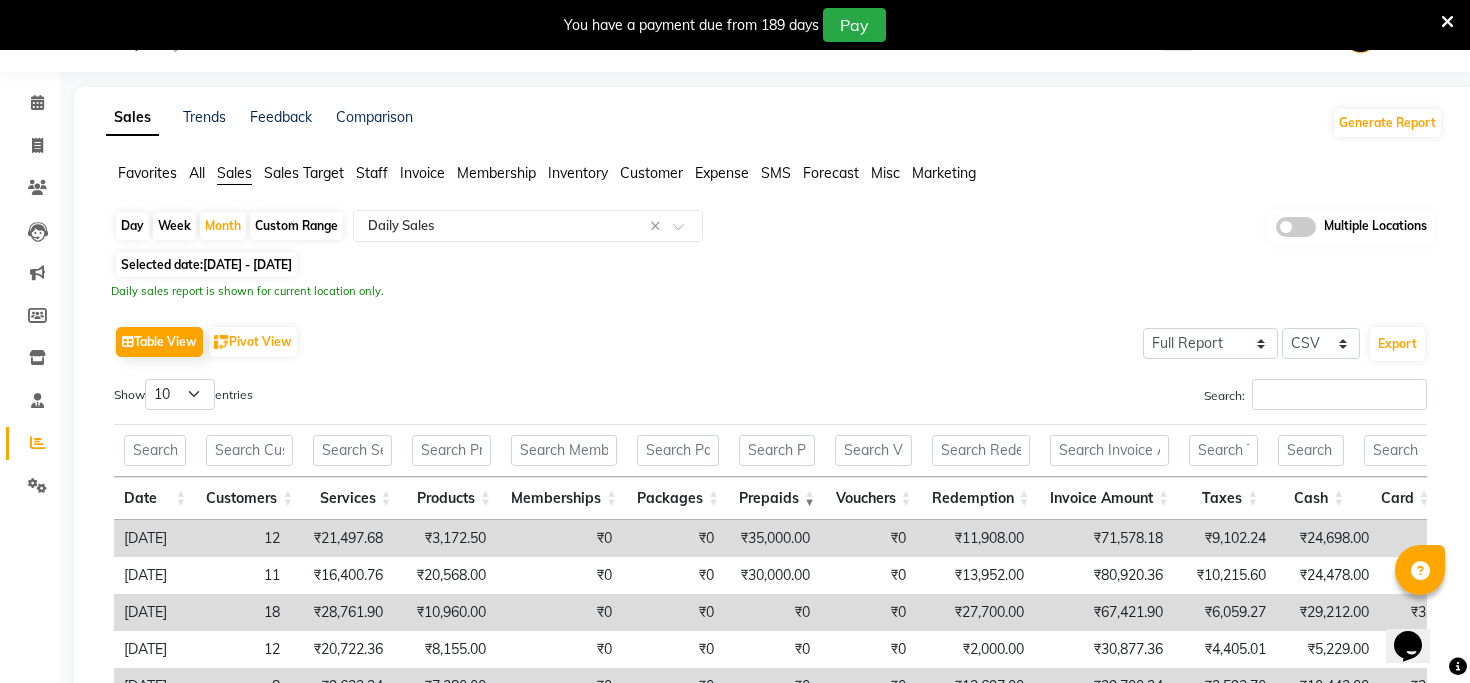 scroll, scrollTop: 51, scrollLeft: 0, axis: vertical 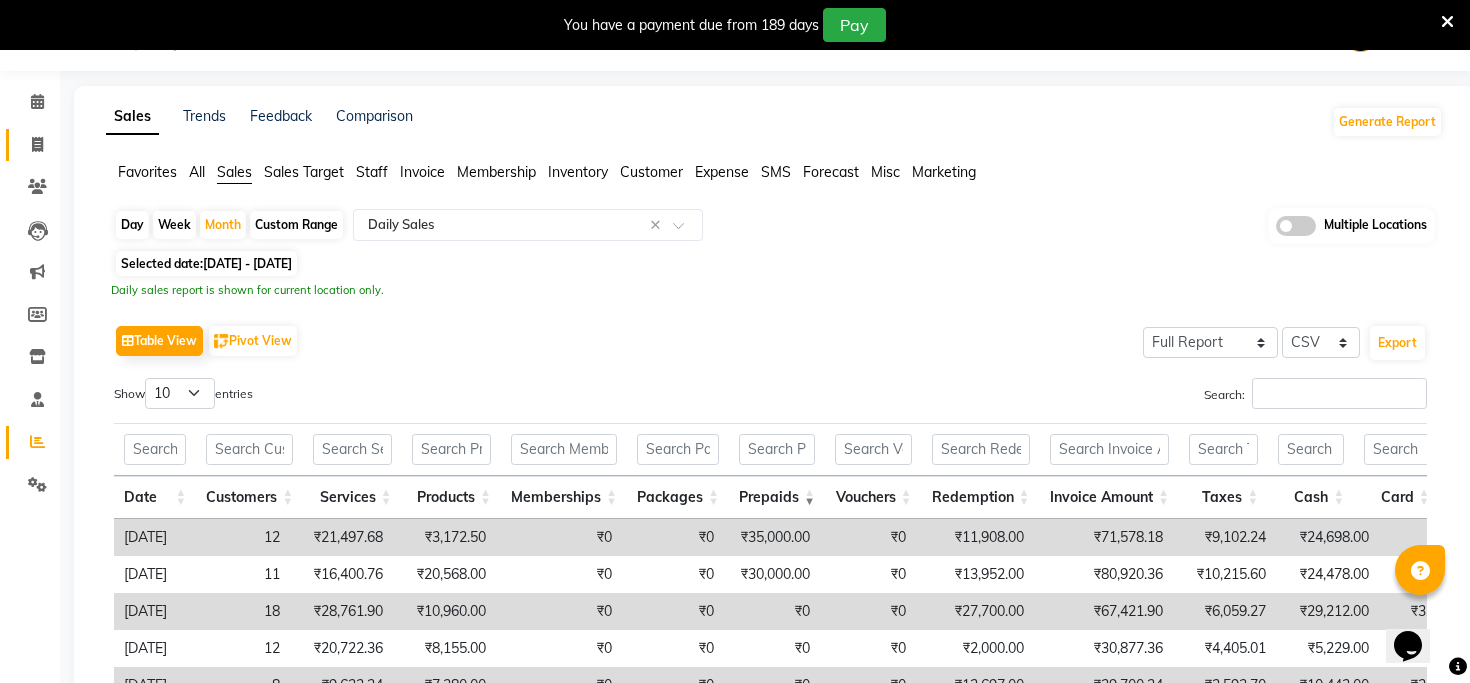 click on "Invoice" 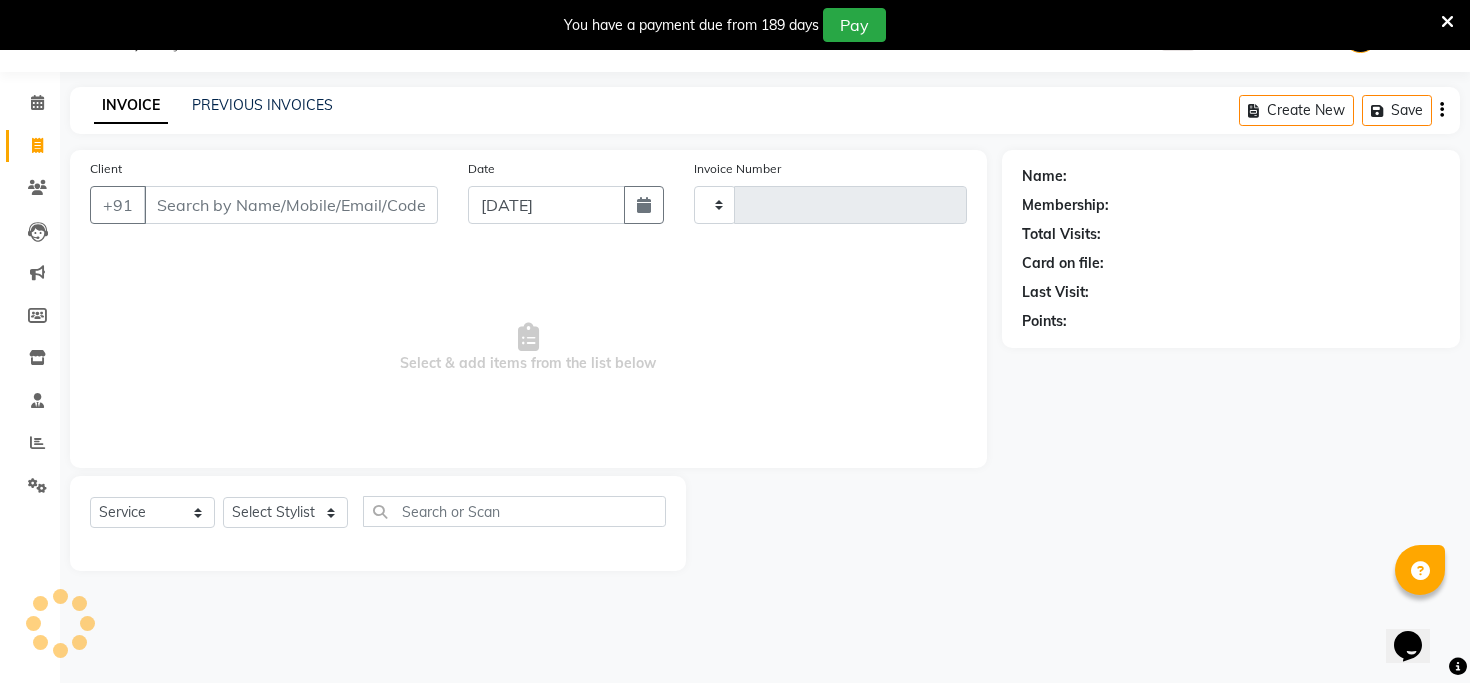 scroll, scrollTop: 50, scrollLeft: 0, axis: vertical 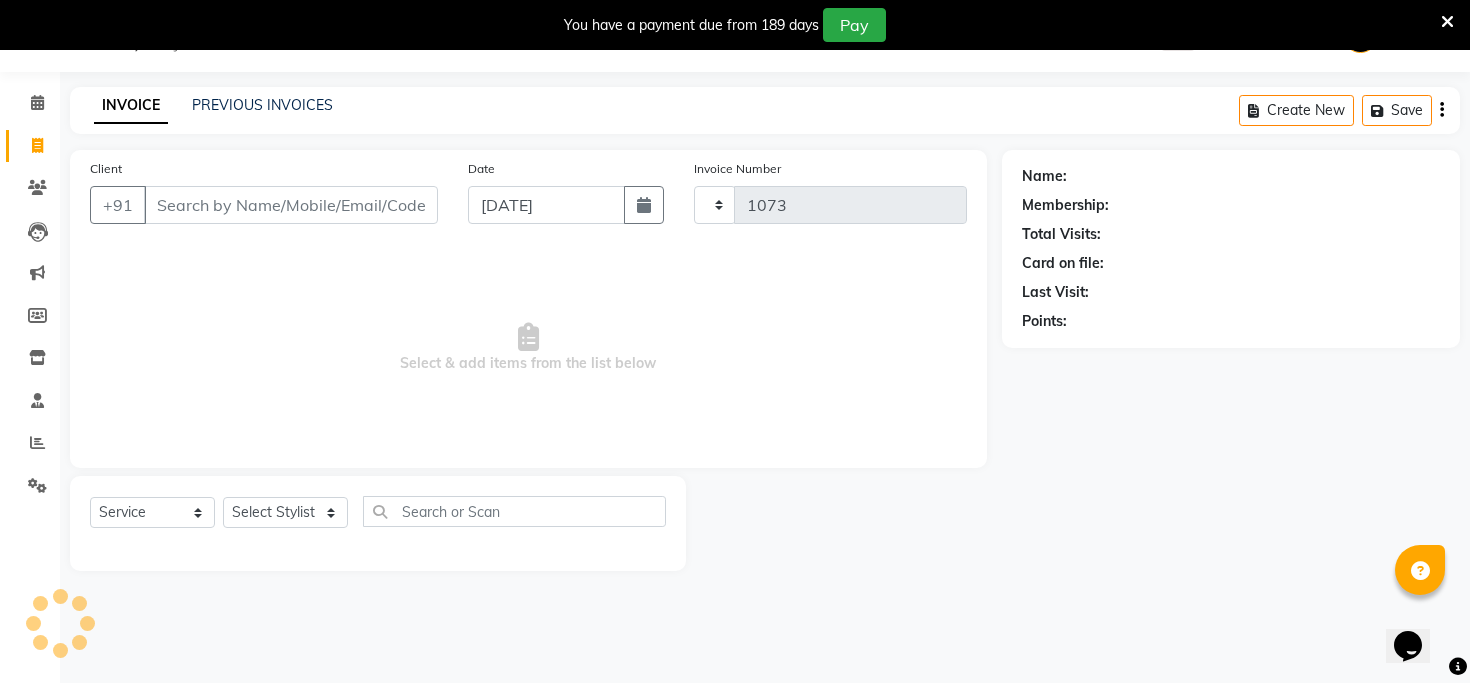 select on "4304" 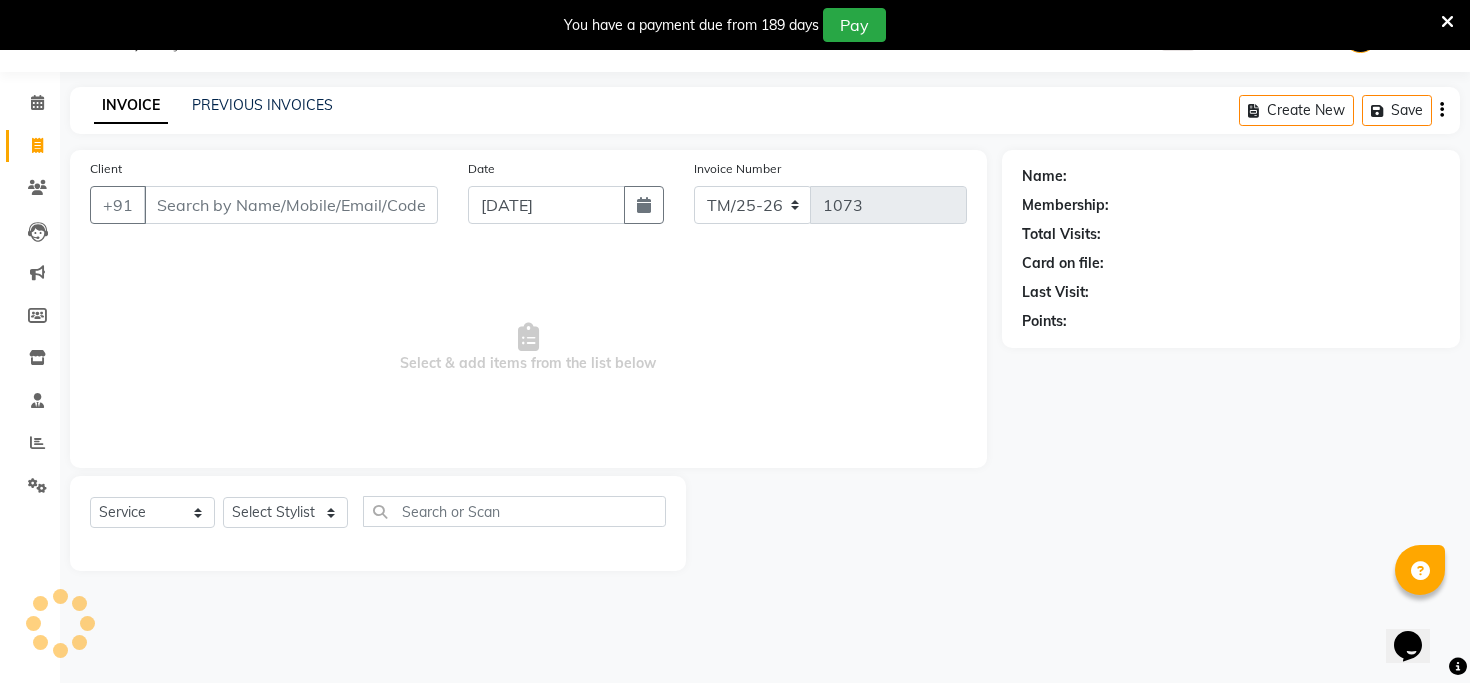 scroll, scrollTop: 0, scrollLeft: 0, axis: both 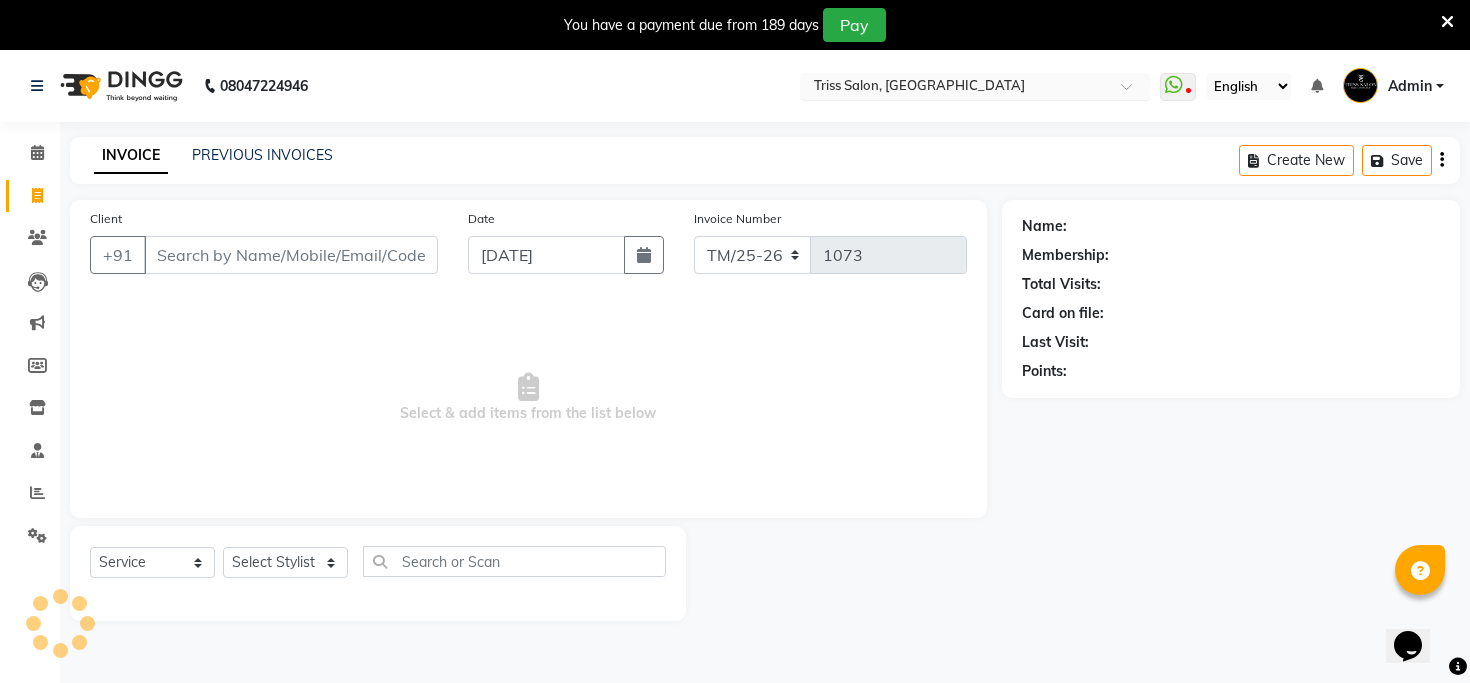 click at bounding box center [955, 88] 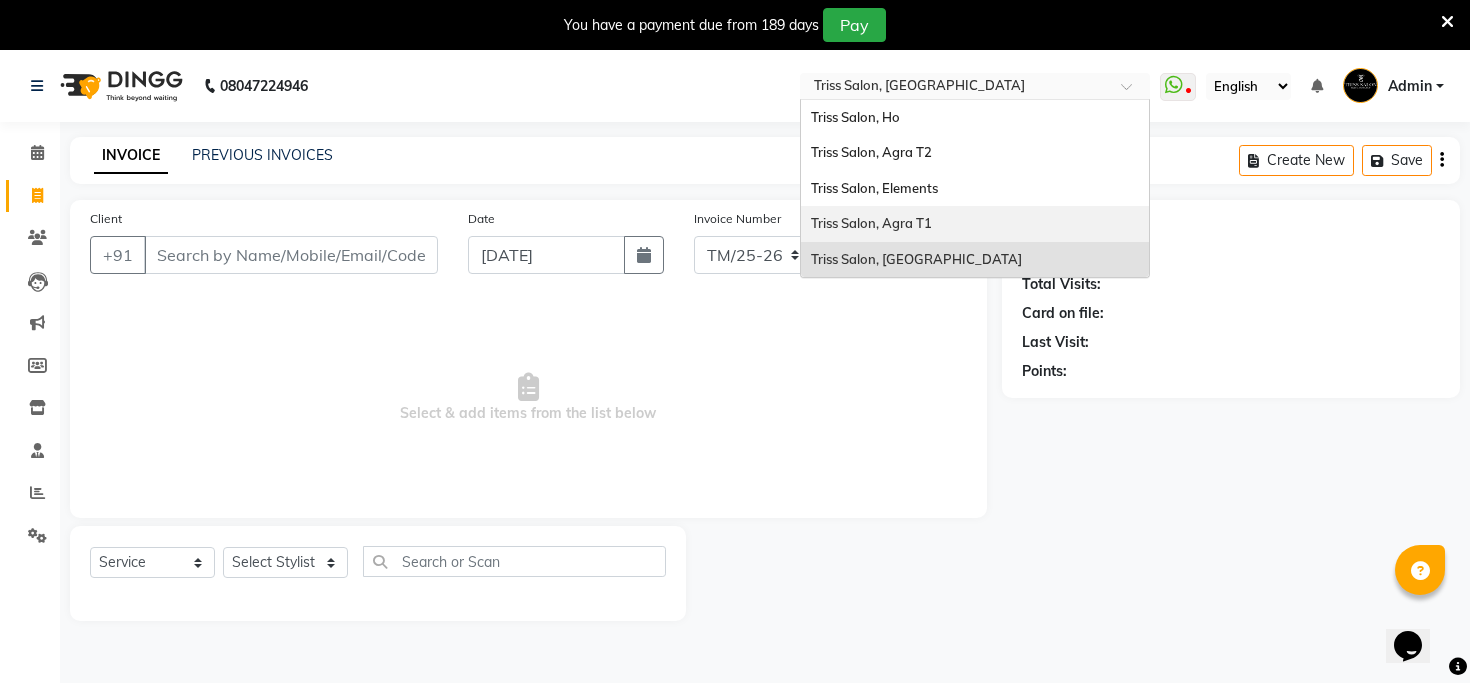 click on "Triss Salon, Agra T1" at bounding box center (871, 223) 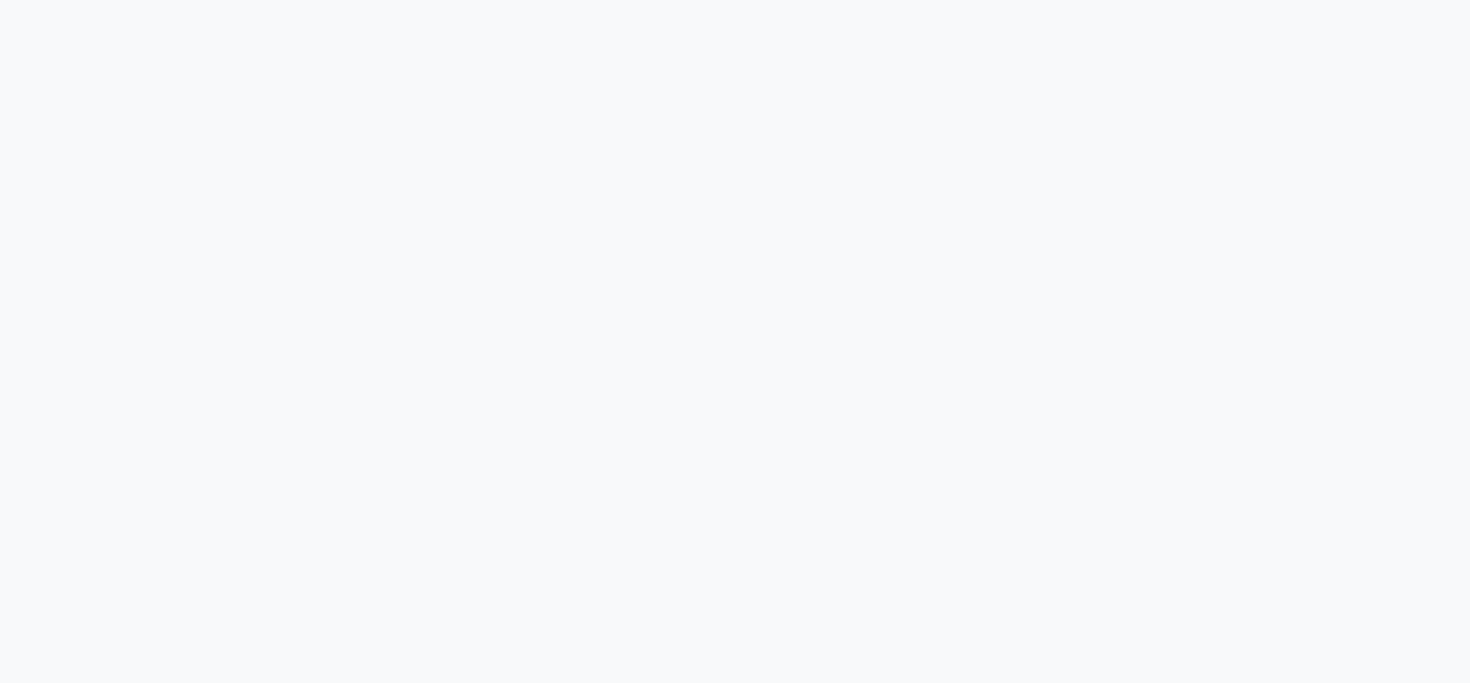 scroll, scrollTop: 0, scrollLeft: 0, axis: both 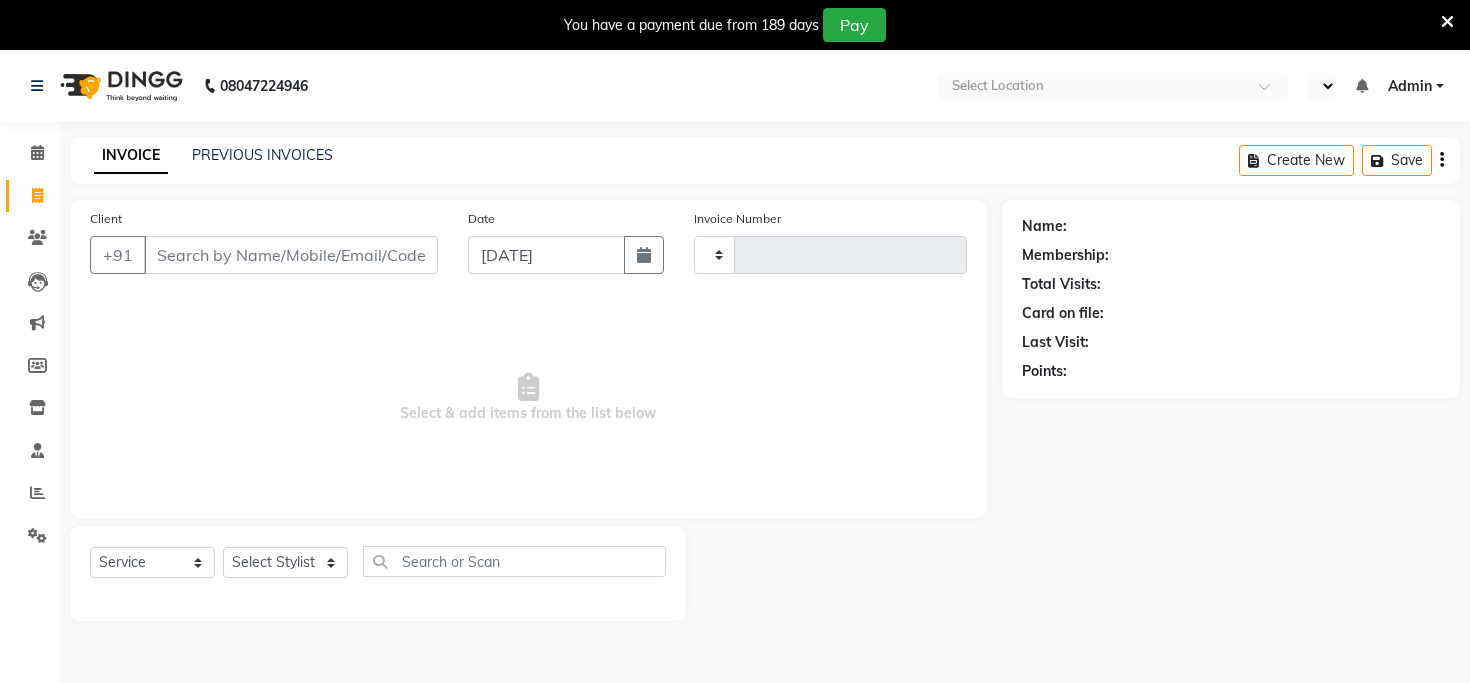 type on "4544" 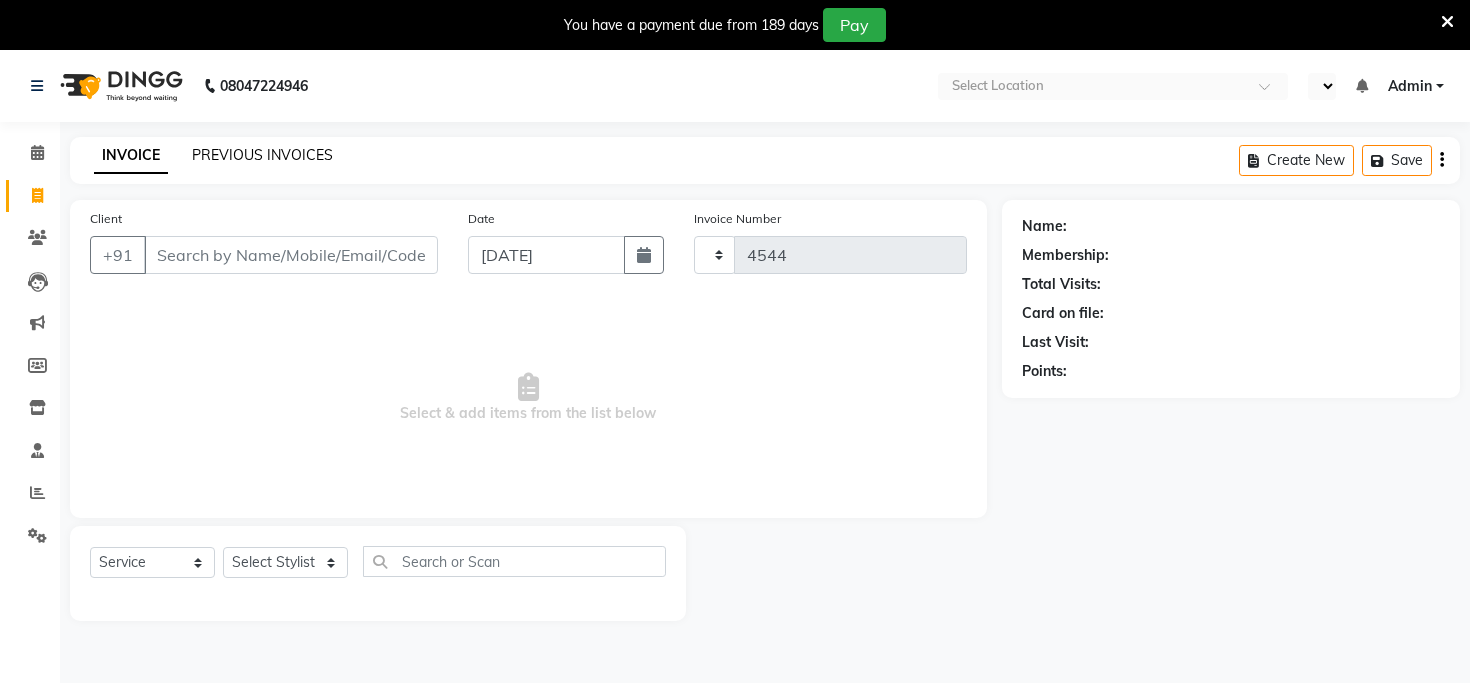 select on "en" 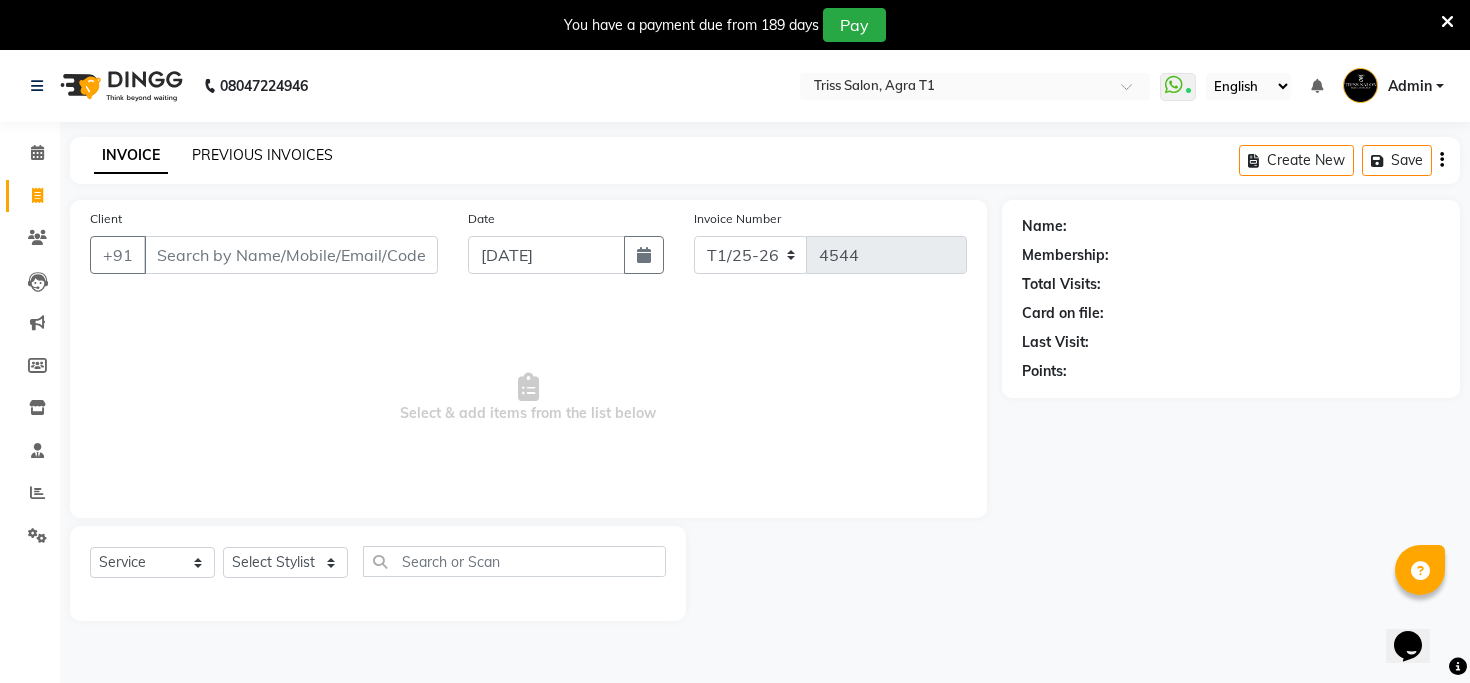 scroll, scrollTop: 0, scrollLeft: 0, axis: both 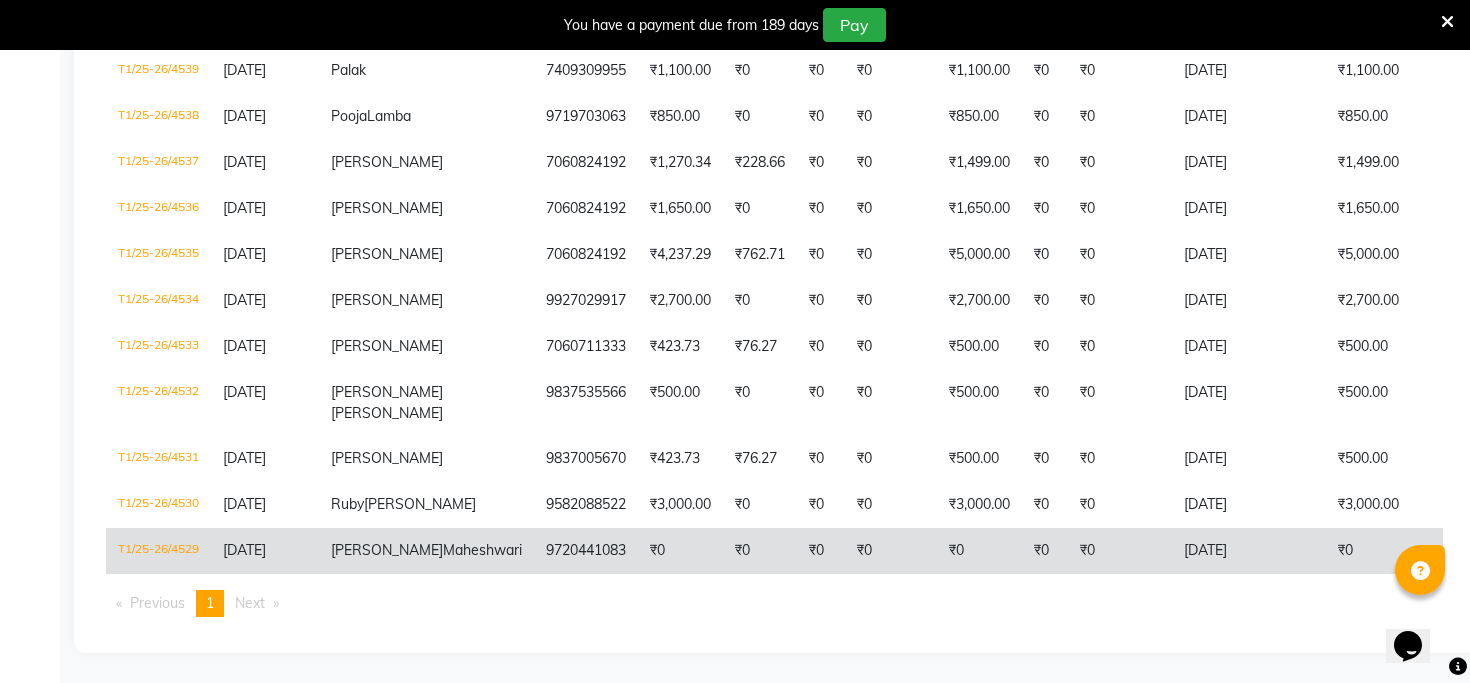 click on "[PERSON_NAME]" 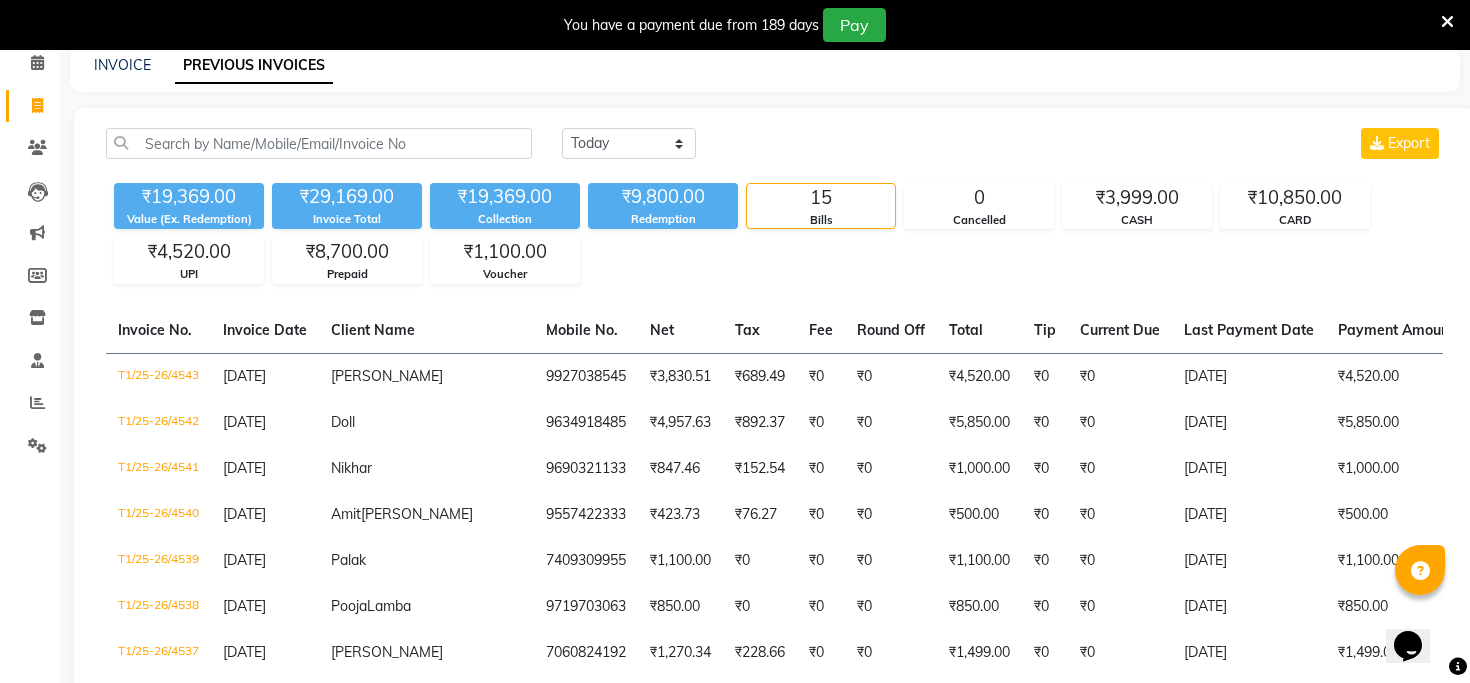 scroll, scrollTop: 0, scrollLeft: 0, axis: both 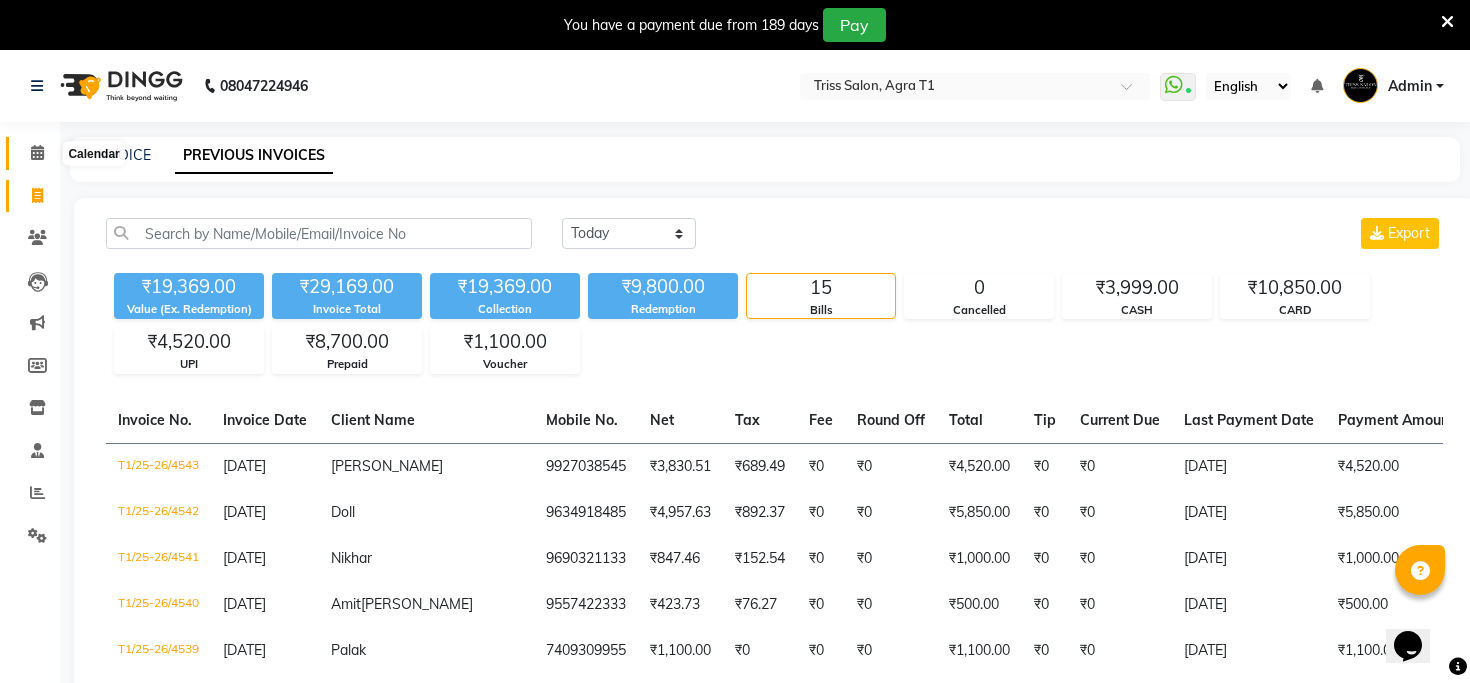 click 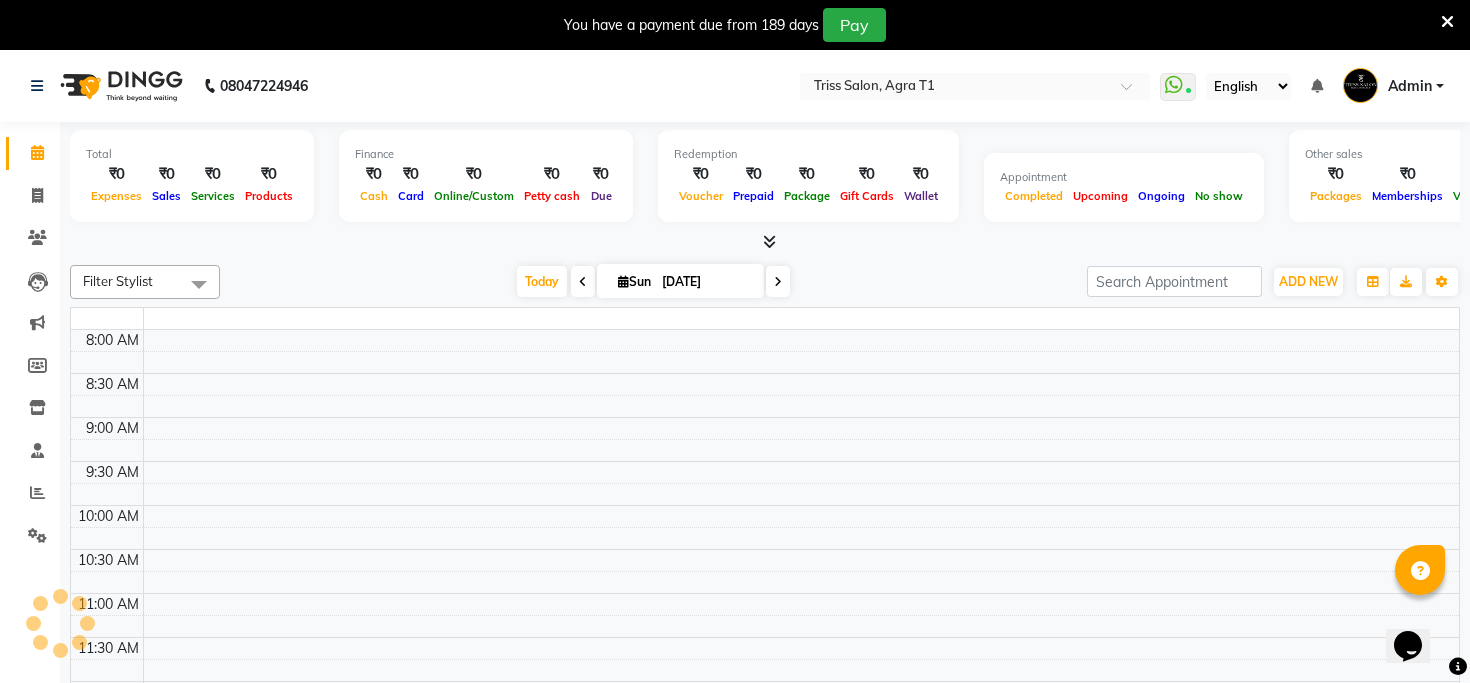 scroll, scrollTop: 0, scrollLeft: 0, axis: both 